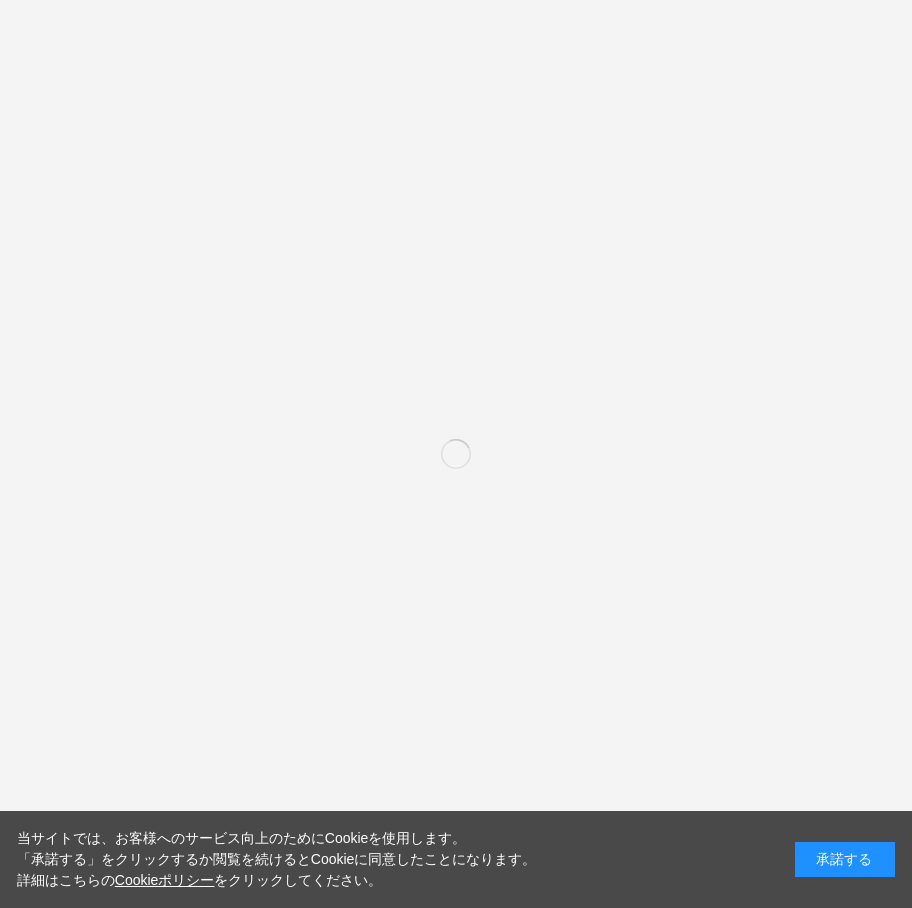 scroll, scrollTop: 0, scrollLeft: 0, axis: both 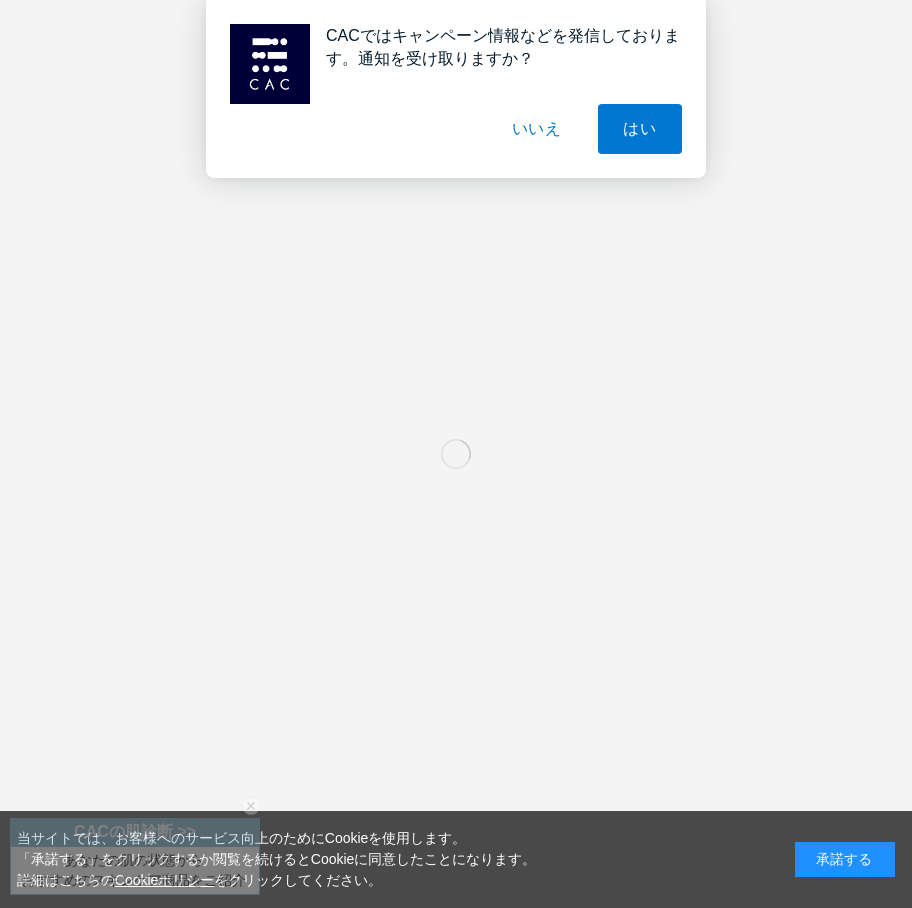 click on "いいえ" at bounding box center (537, 129) 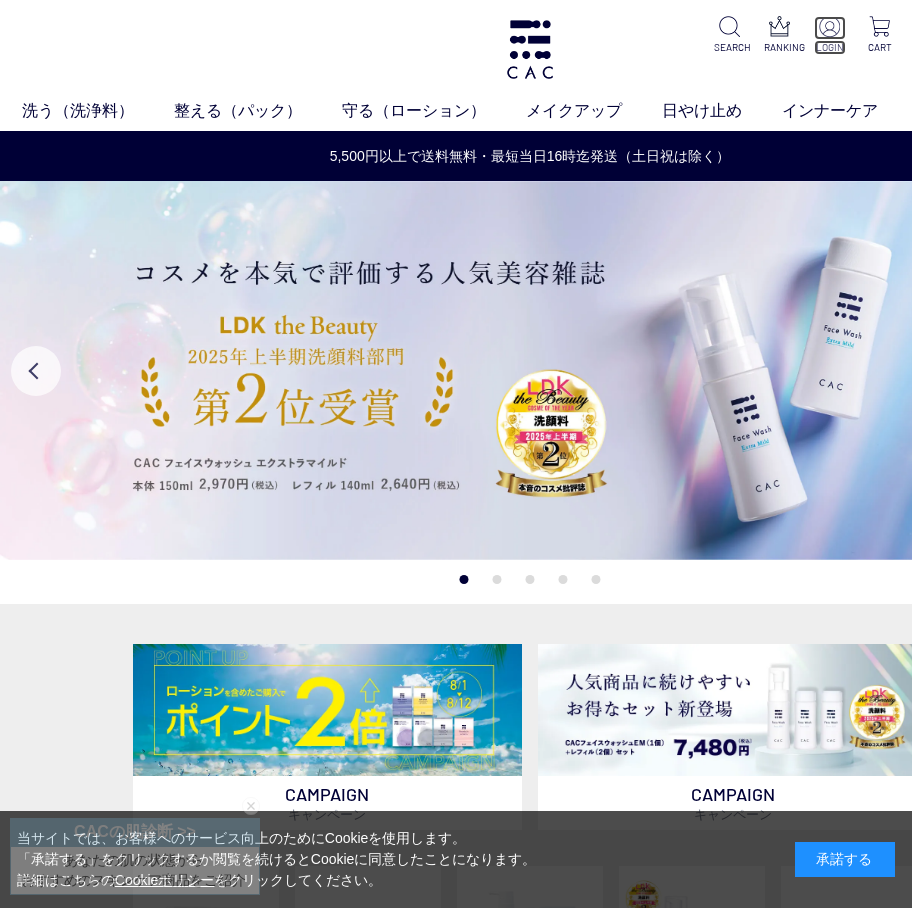 click at bounding box center [829, 26] 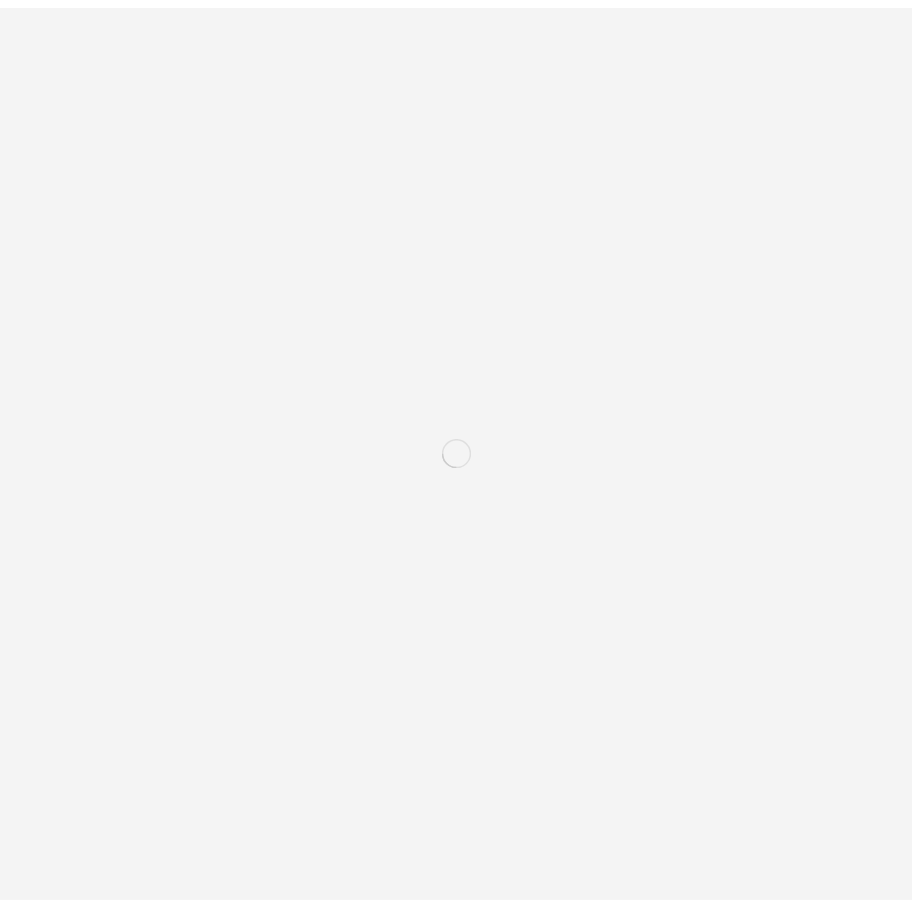 scroll, scrollTop: 0, scrollLeft: 0, axis: both 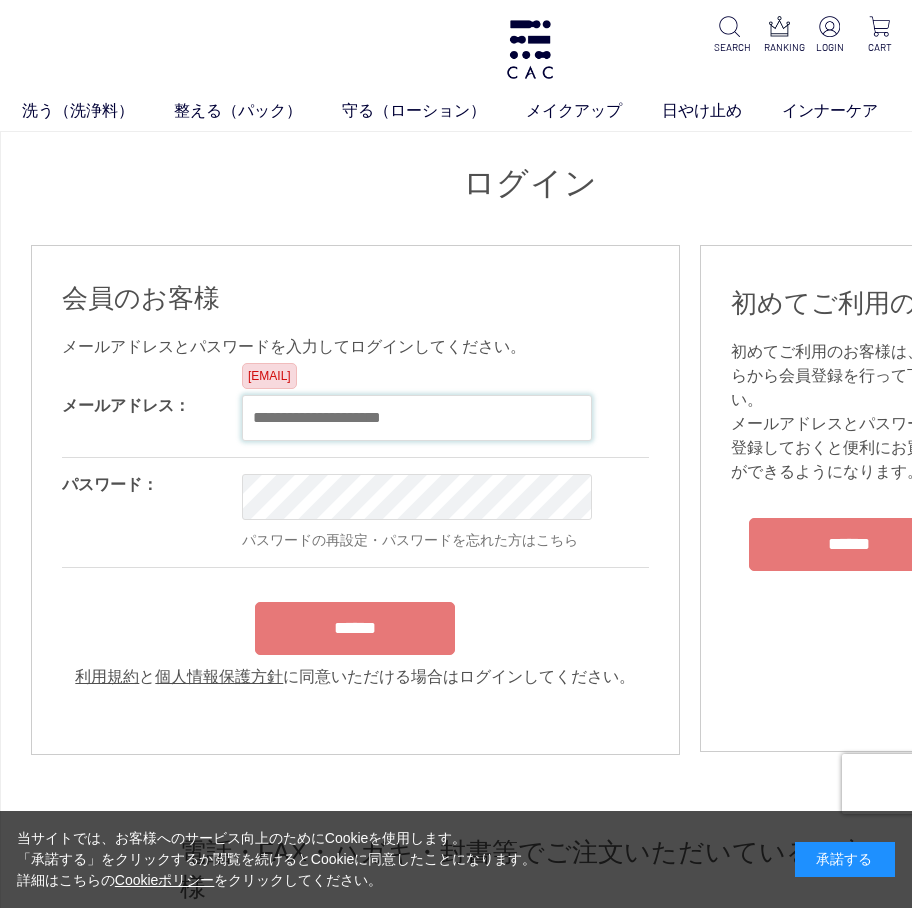 click at bounding box center (417, 418) 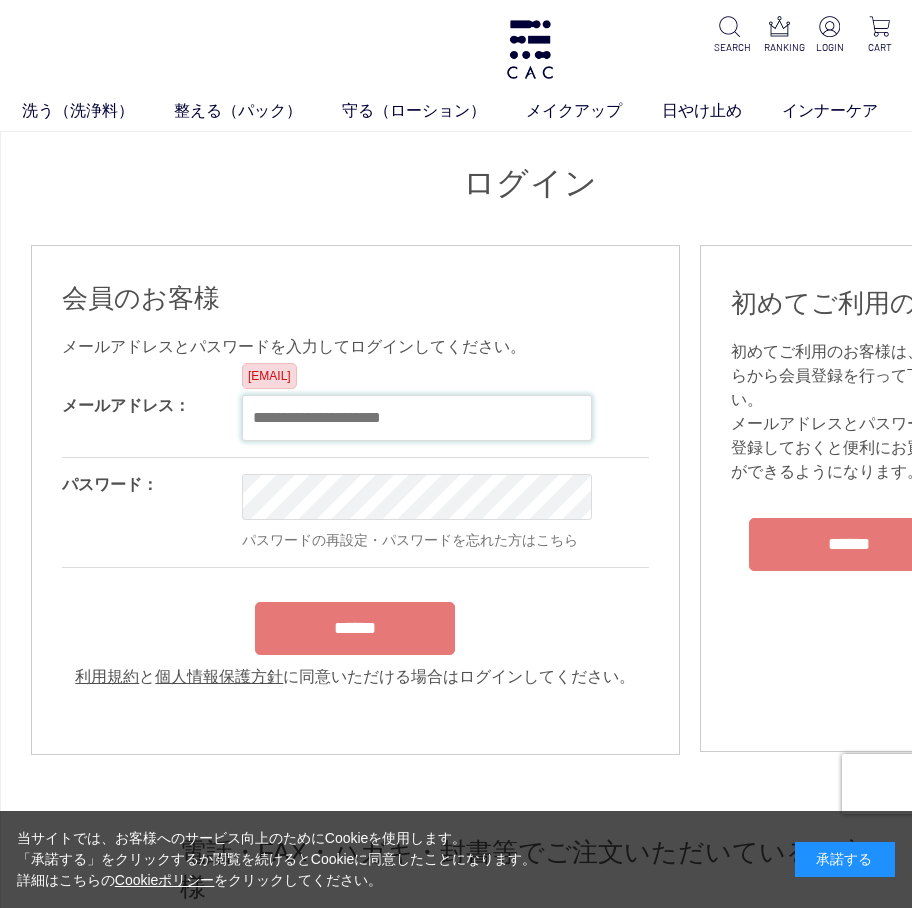 paste on "**********" 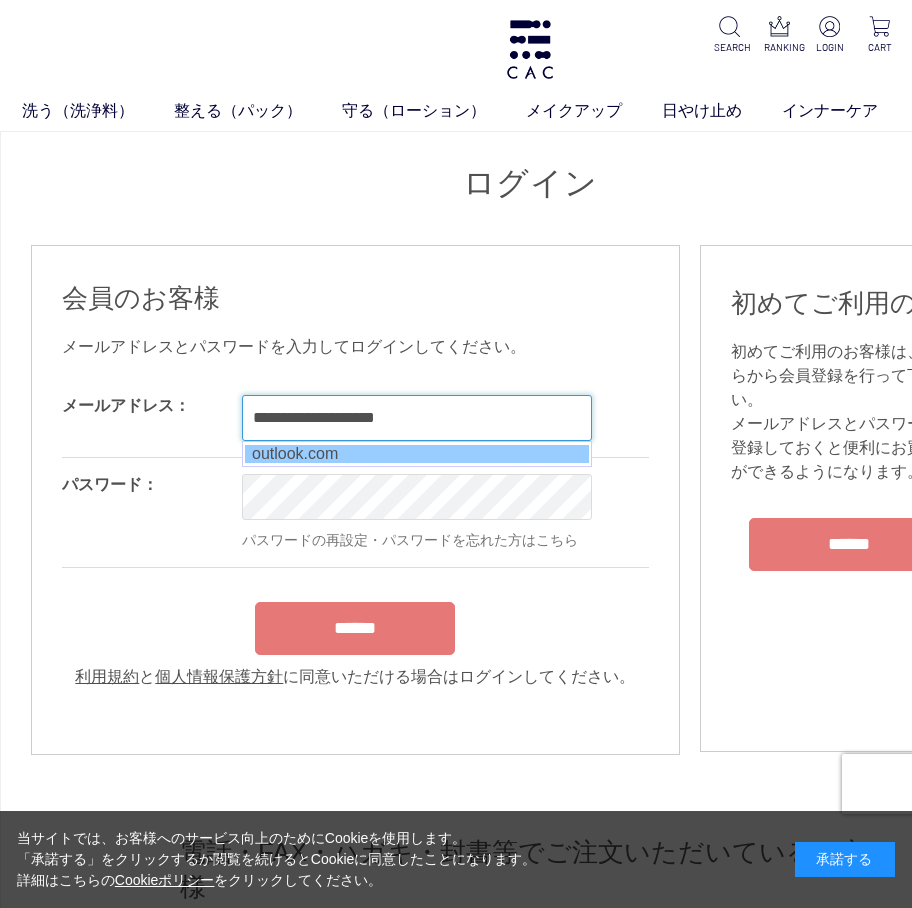 type on "**********" 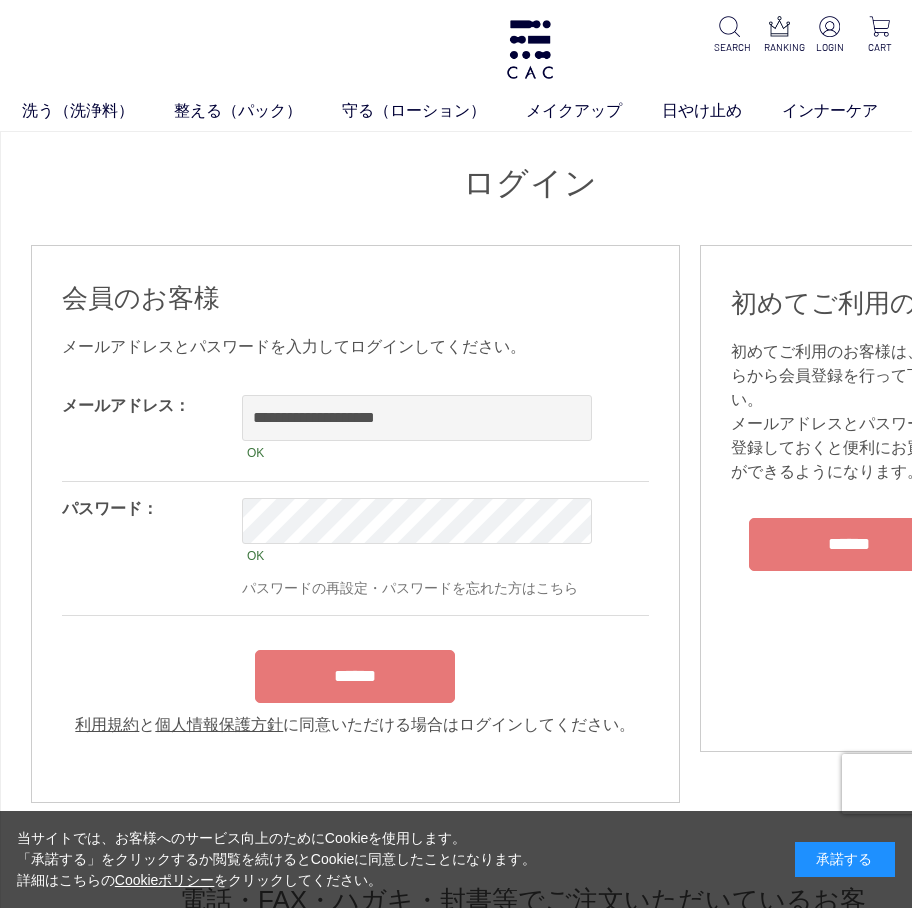 click on "******" at bounding box center (355, 676) 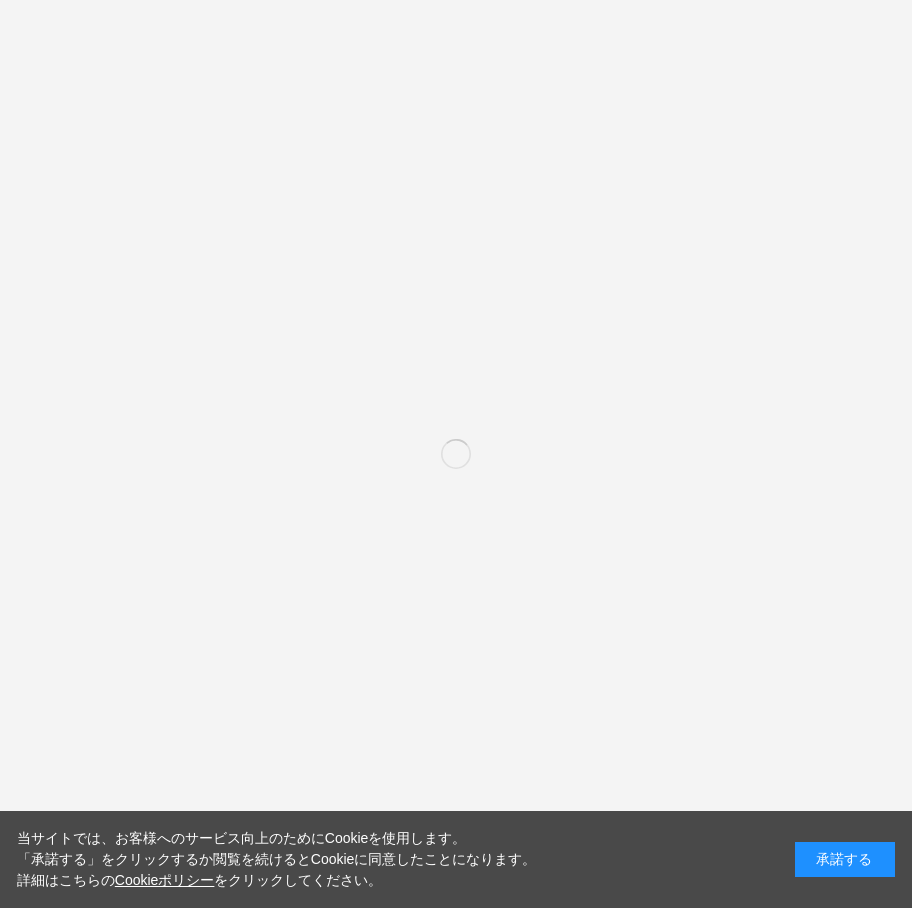 scroll, scrollTop: 0, scrollLeft: 0, axis: both 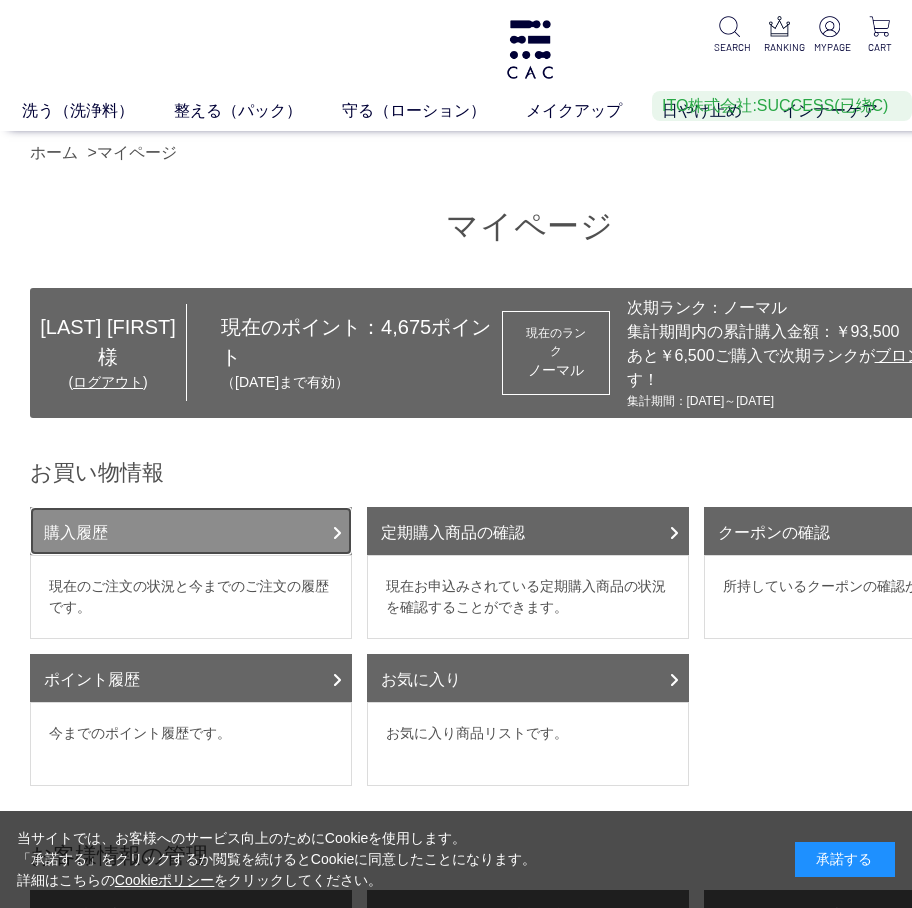 click on "購入履歴" at bounding box center [191, 531] 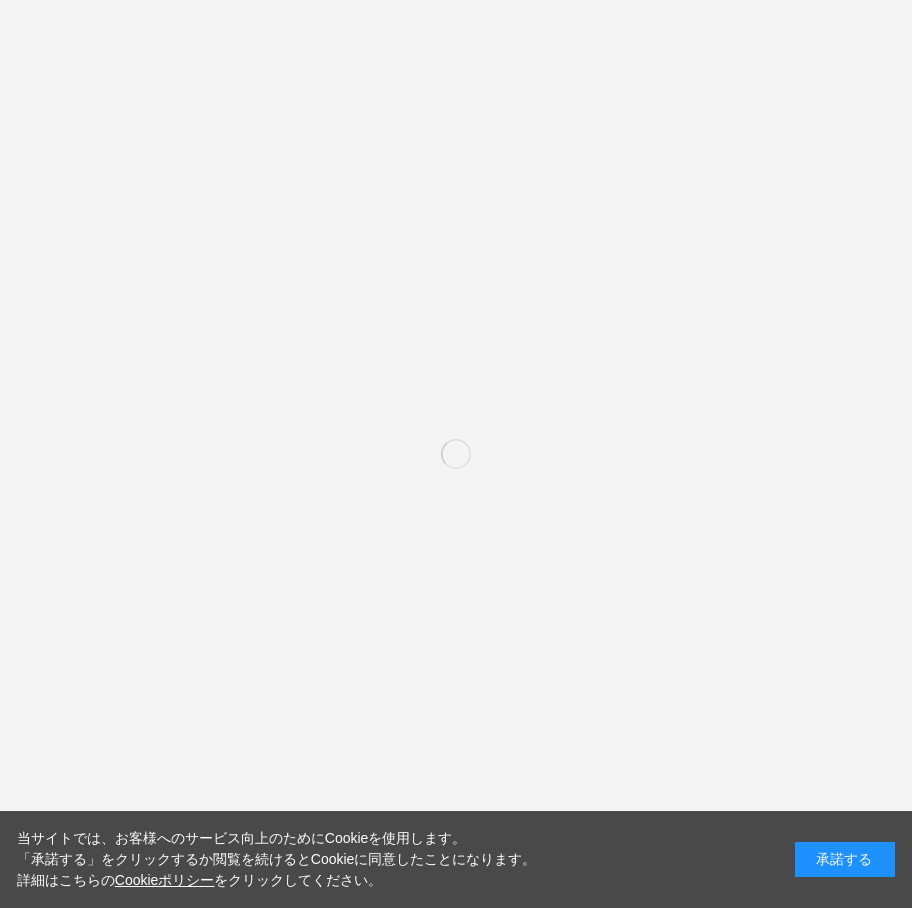 scroll, scrollTop: 0, scrollLeft: 0, axis: both 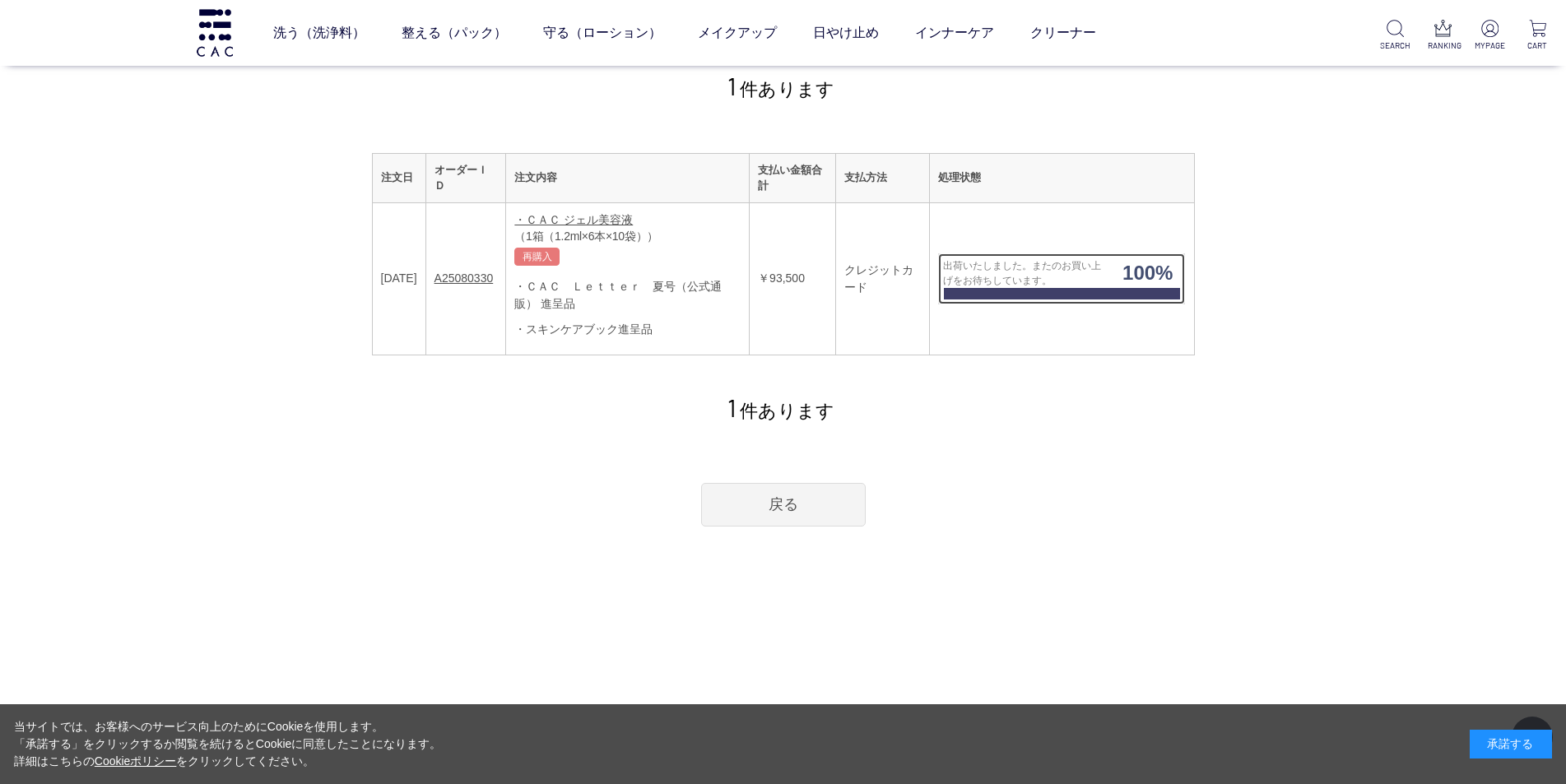 click on "100%" at bounding box center (1147, 273) 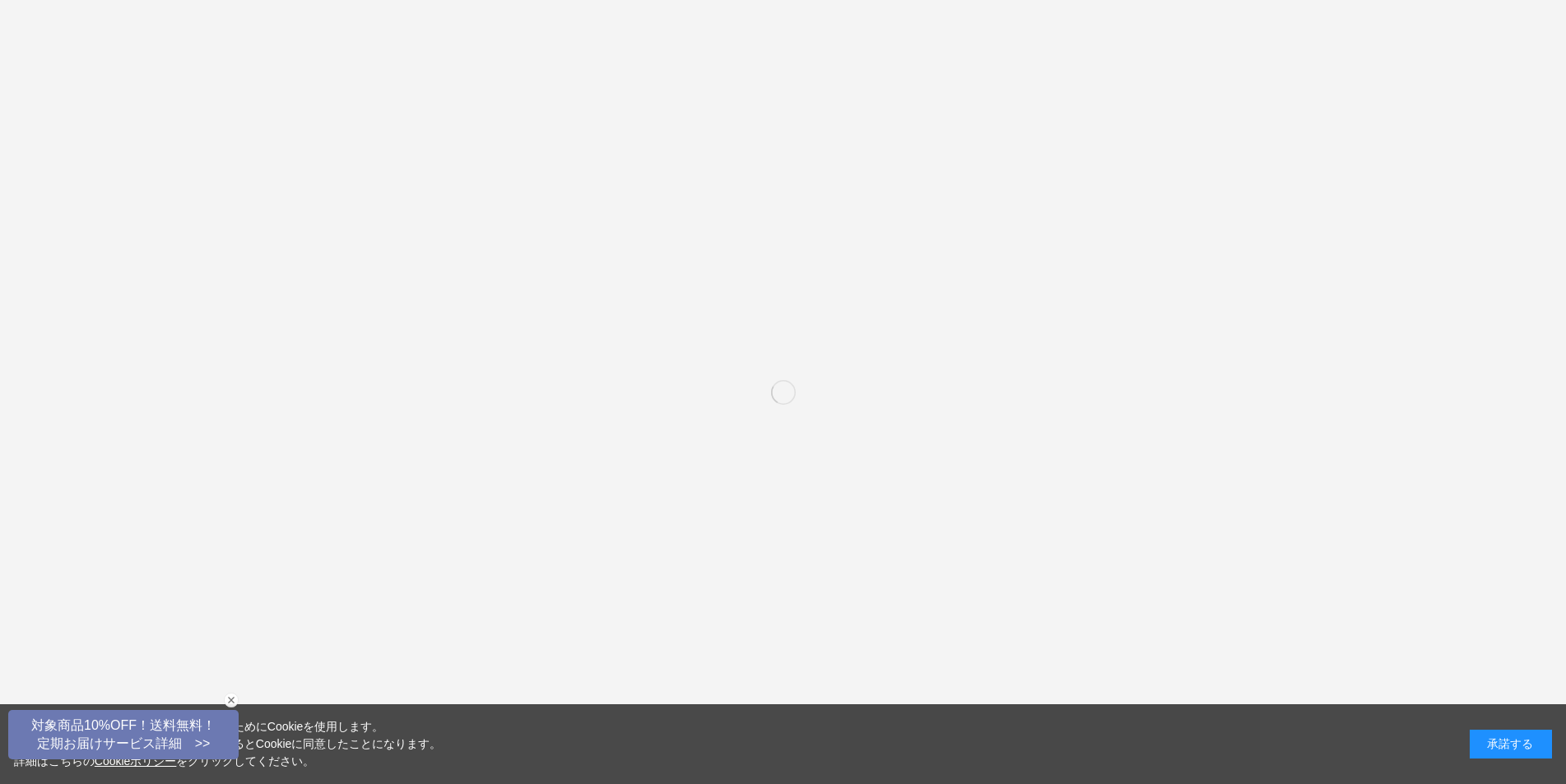 scroll, scrollTop: 0, scrollLeft: 0, axis: both 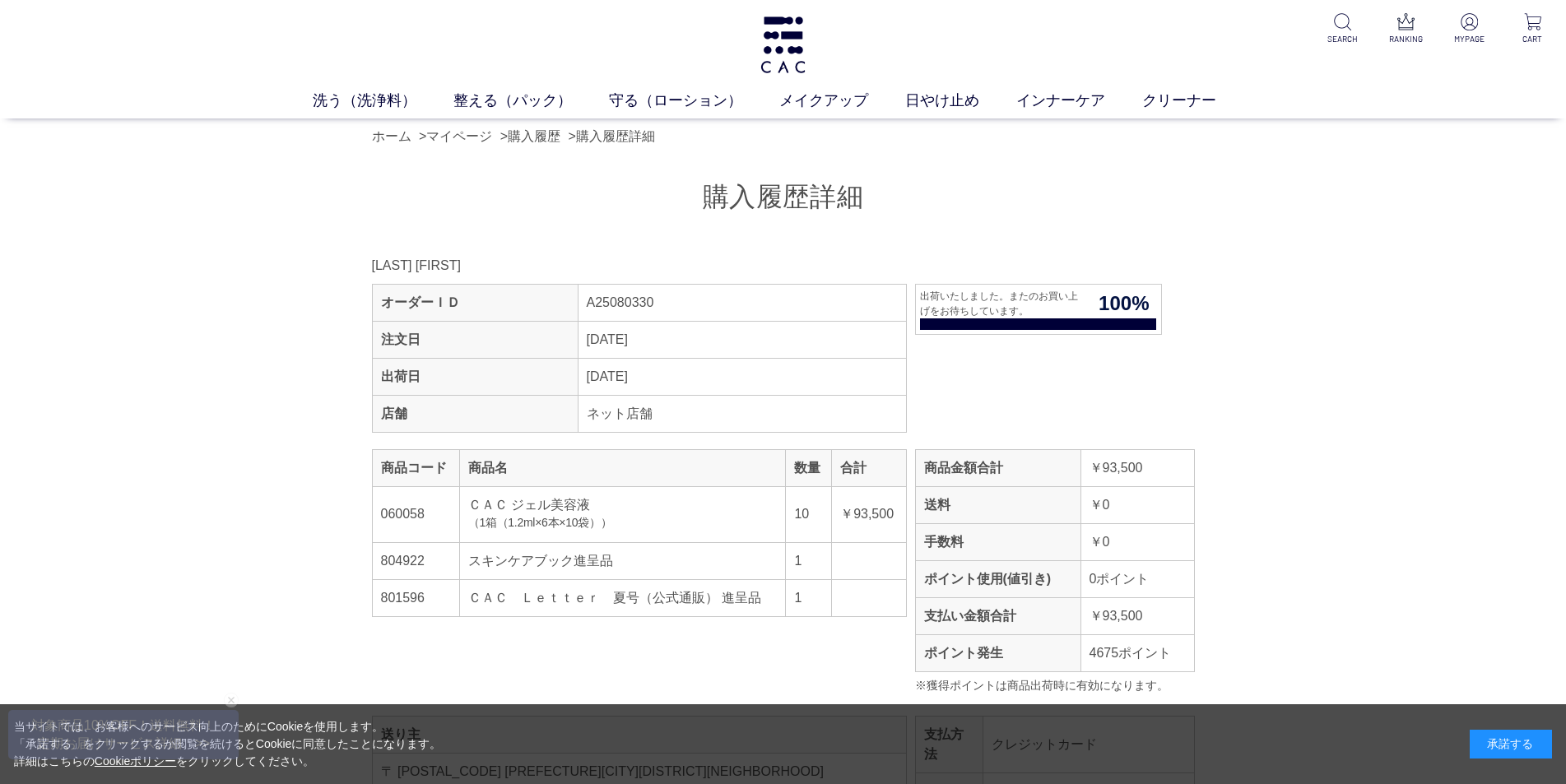 click on "2025年08月04日" at bounding box center [741, 340] 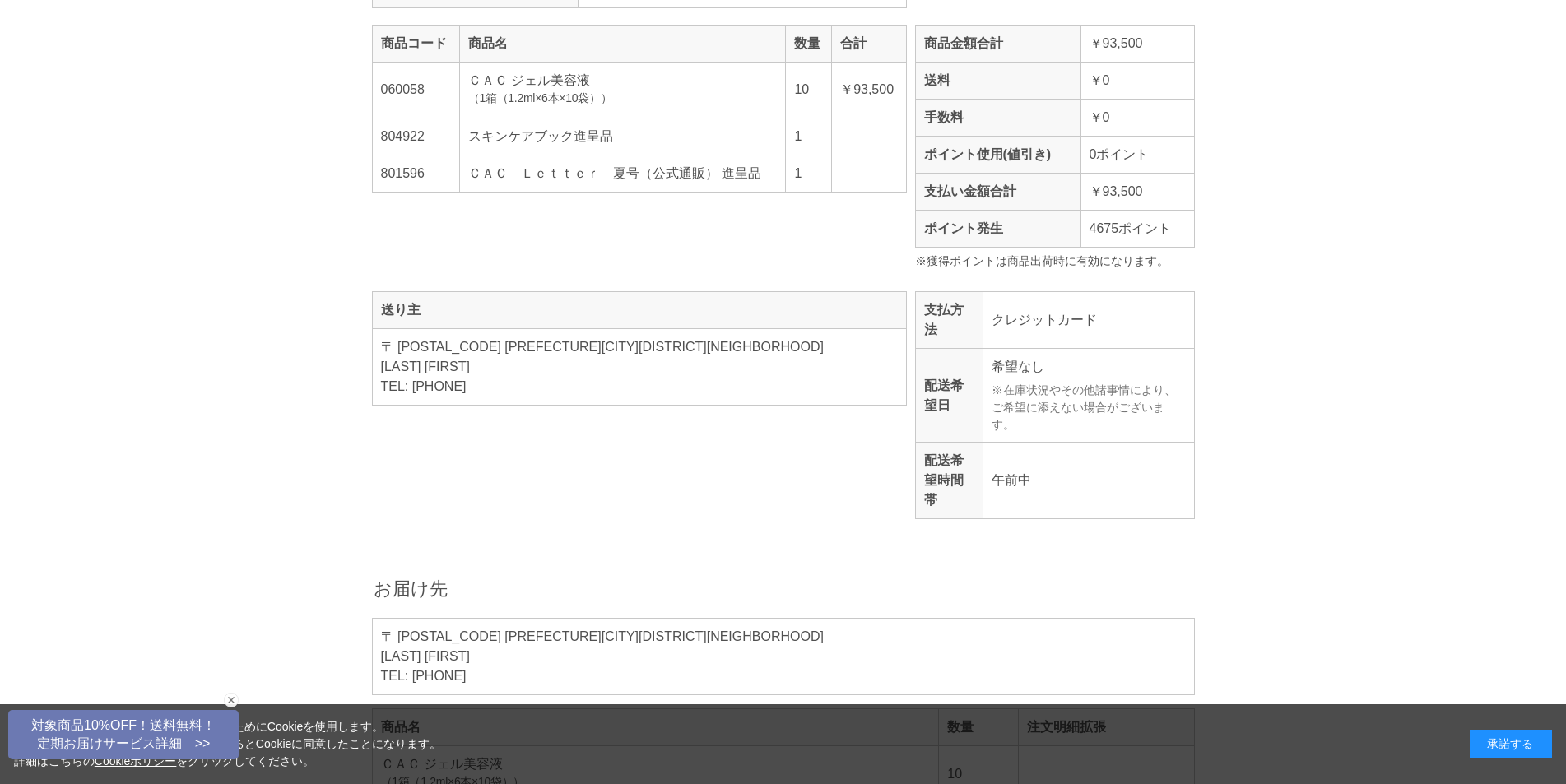 scroll, scrollTop: 438, scrollLeft: 0, axis: vertical 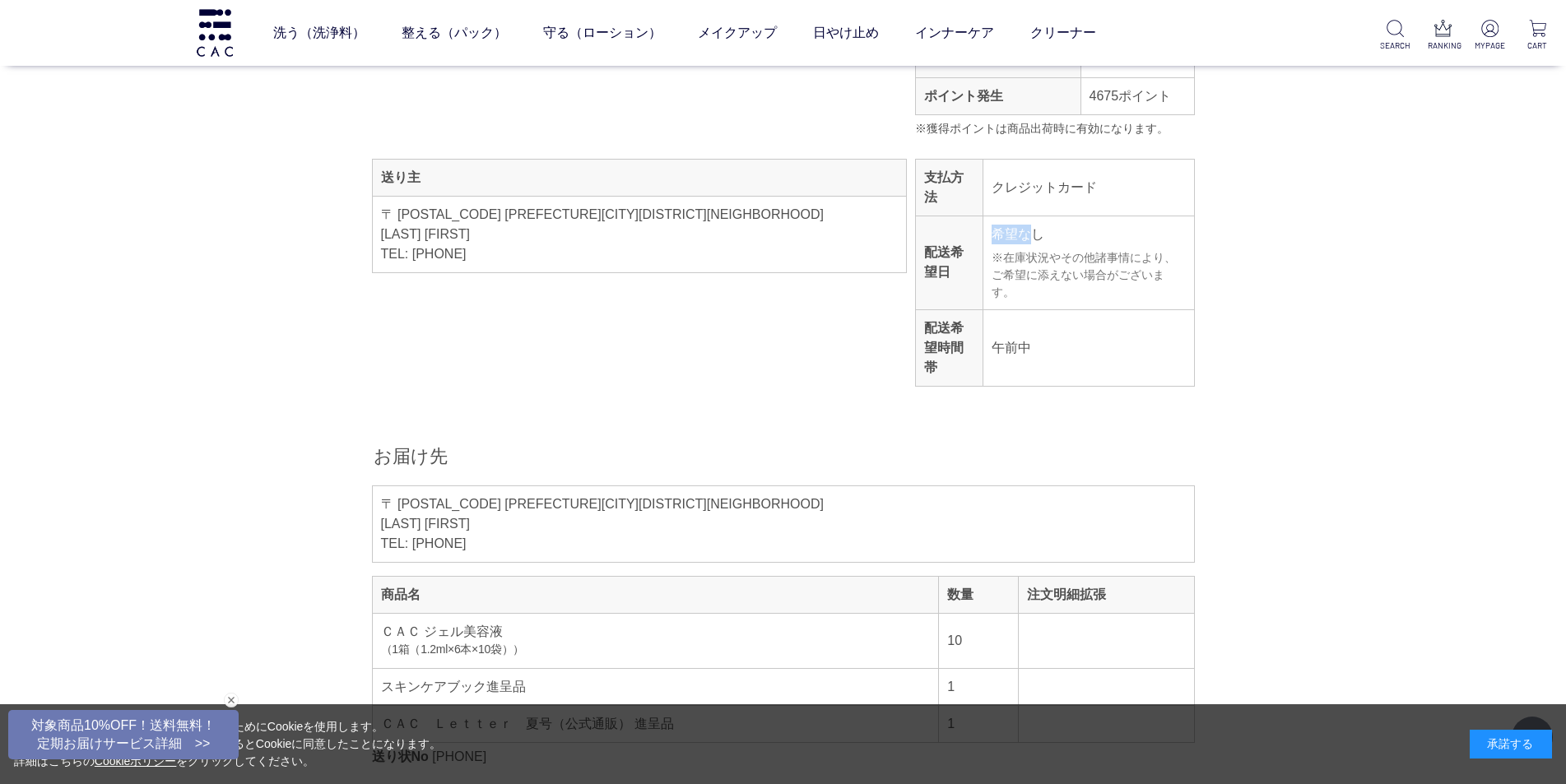 drag, startPoint x: 997, startPoint y: 224, endPoint x: 1036, endPoint y: 228, distance: 39.20459 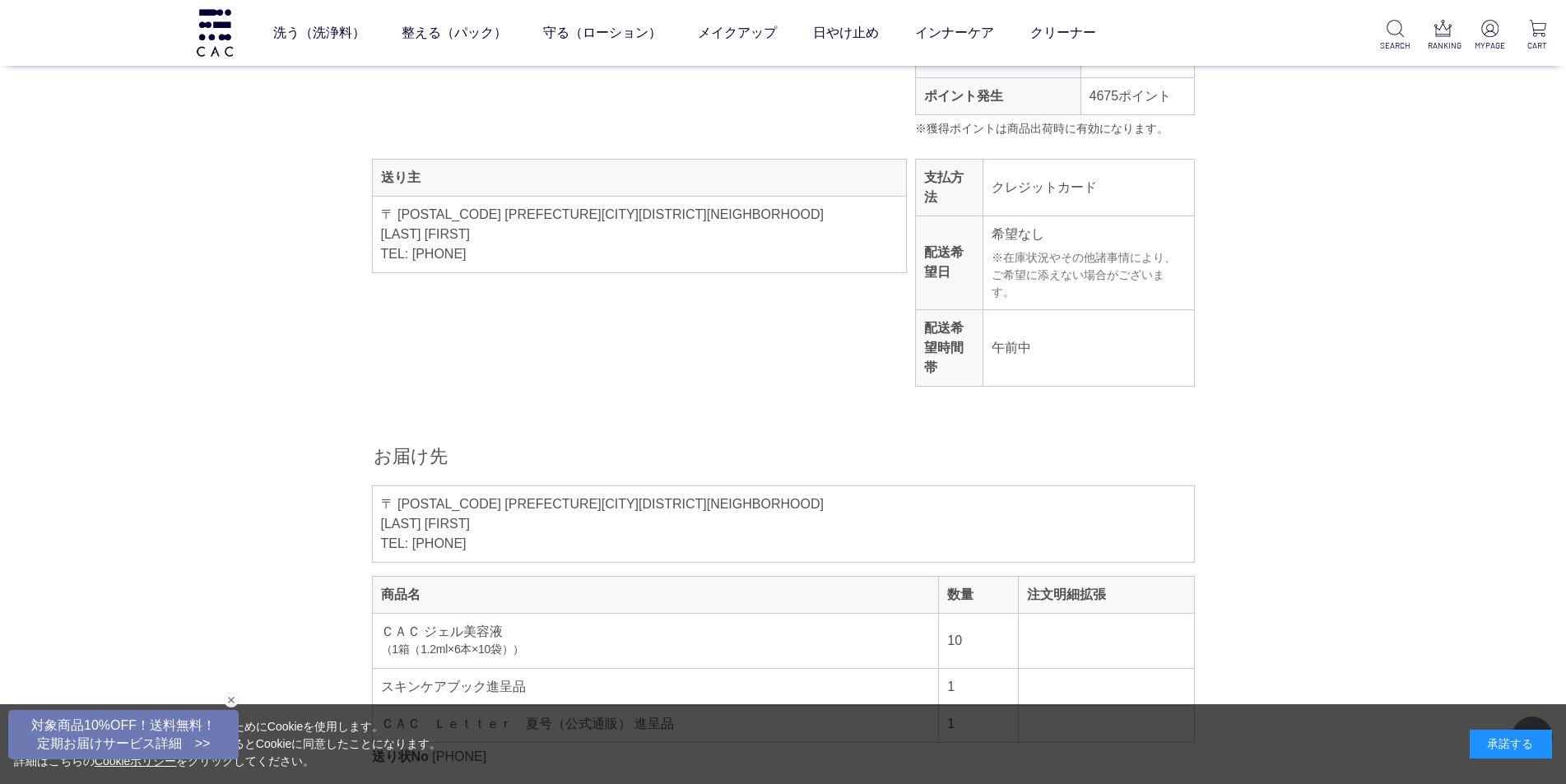 click on "※在庫状況やその他諸事情により、ご希望に添えない場合がございます。" at bounding box center (1088, 275) 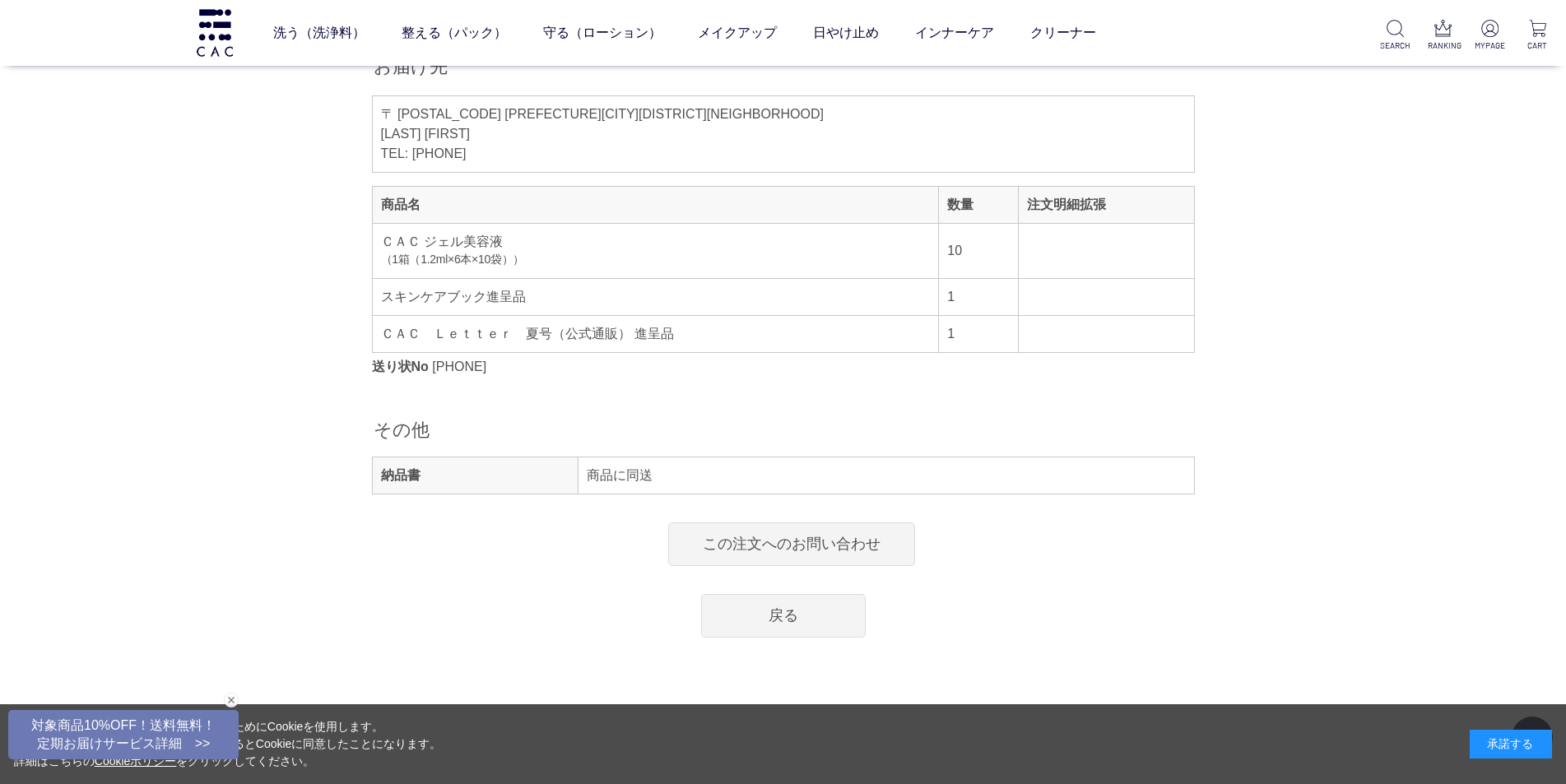 scroll, scrollTop: 878, scrollLeft: 0, axis: vertical 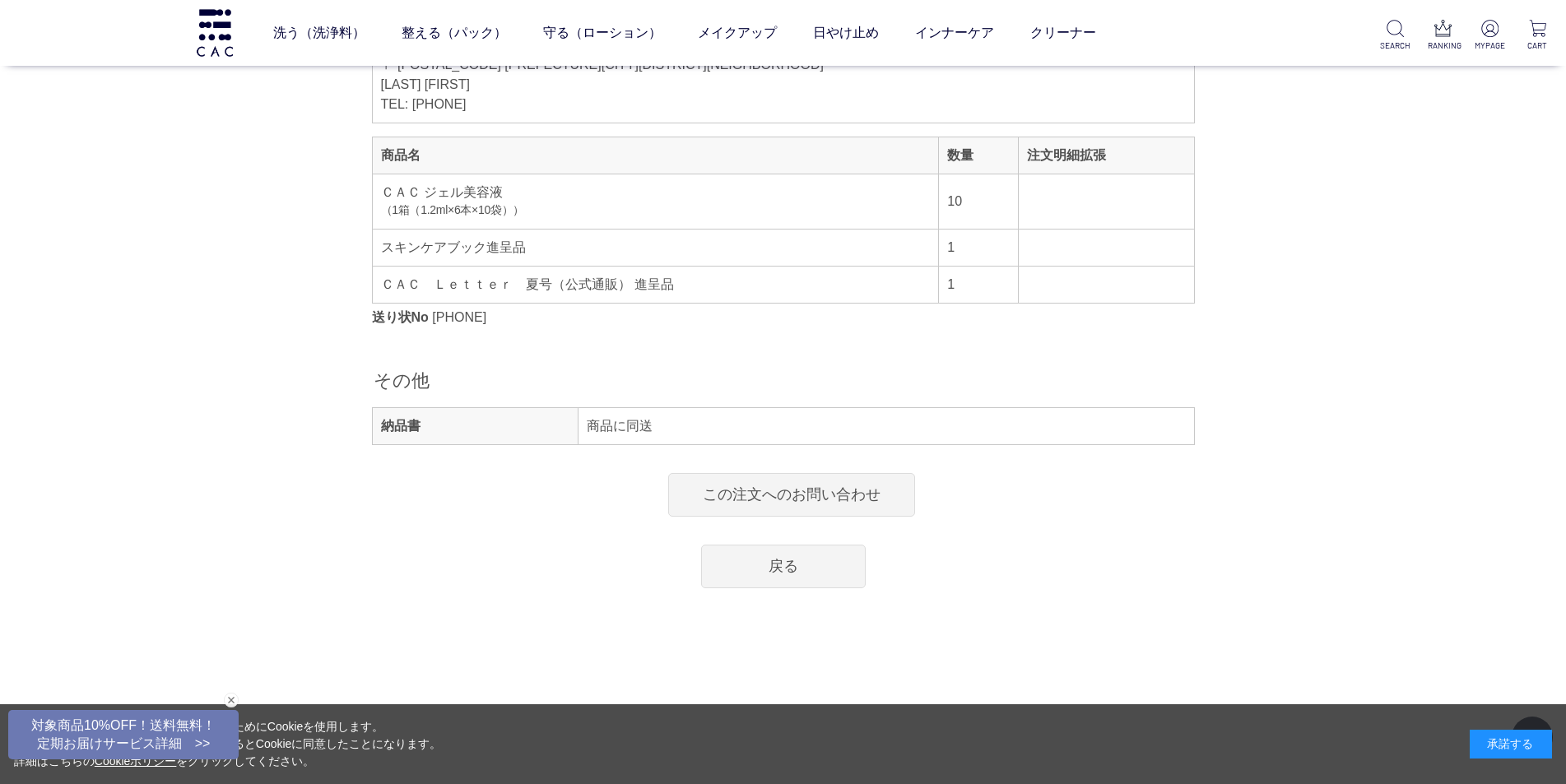 drag, startPoint x: 436, startPoint y: 316, endPoint x: 545, endPoint y: 322, distance: 109.16501 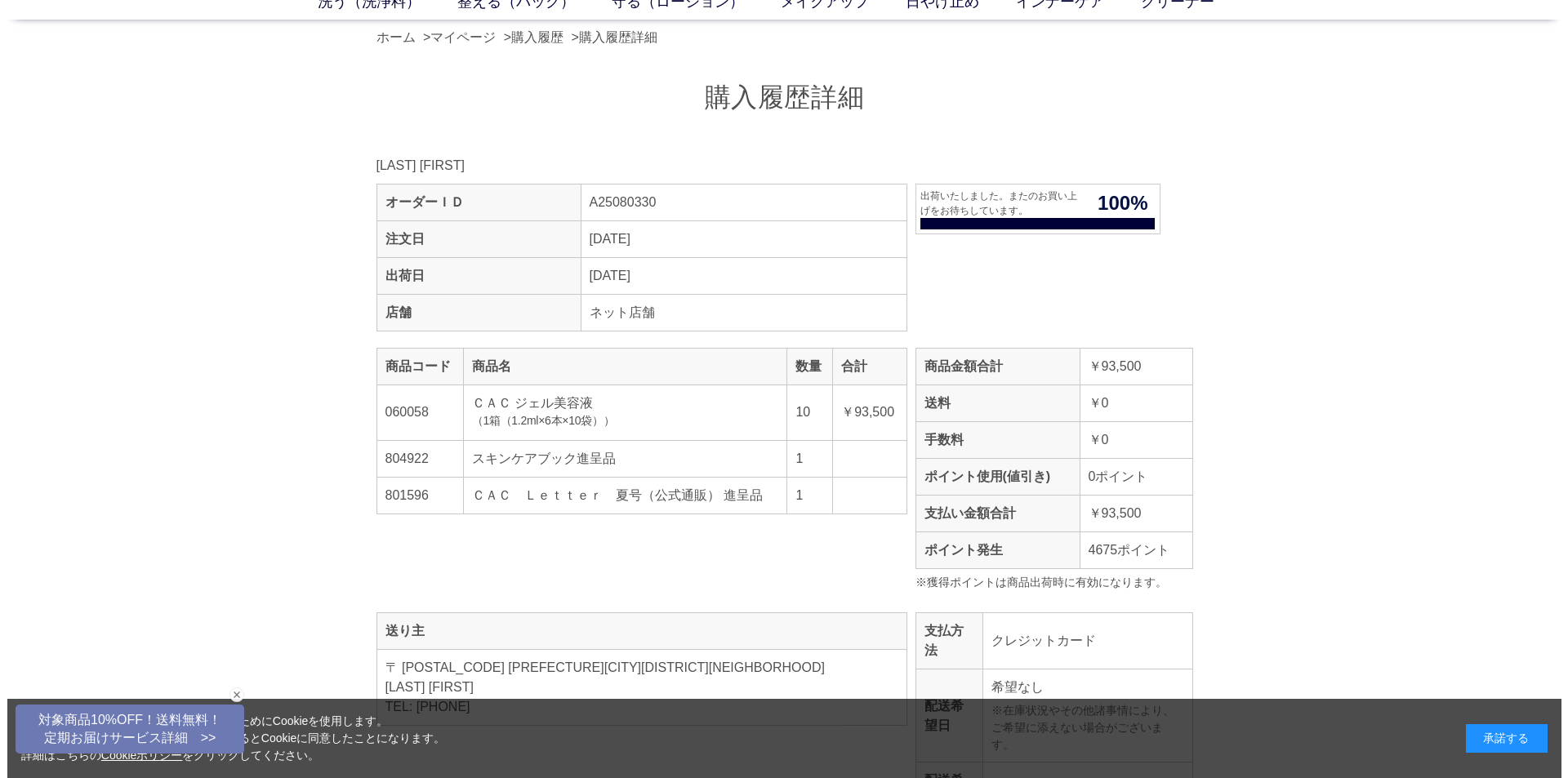 scroll, scrollTop: 0, scrollLeft: 0, axis: both 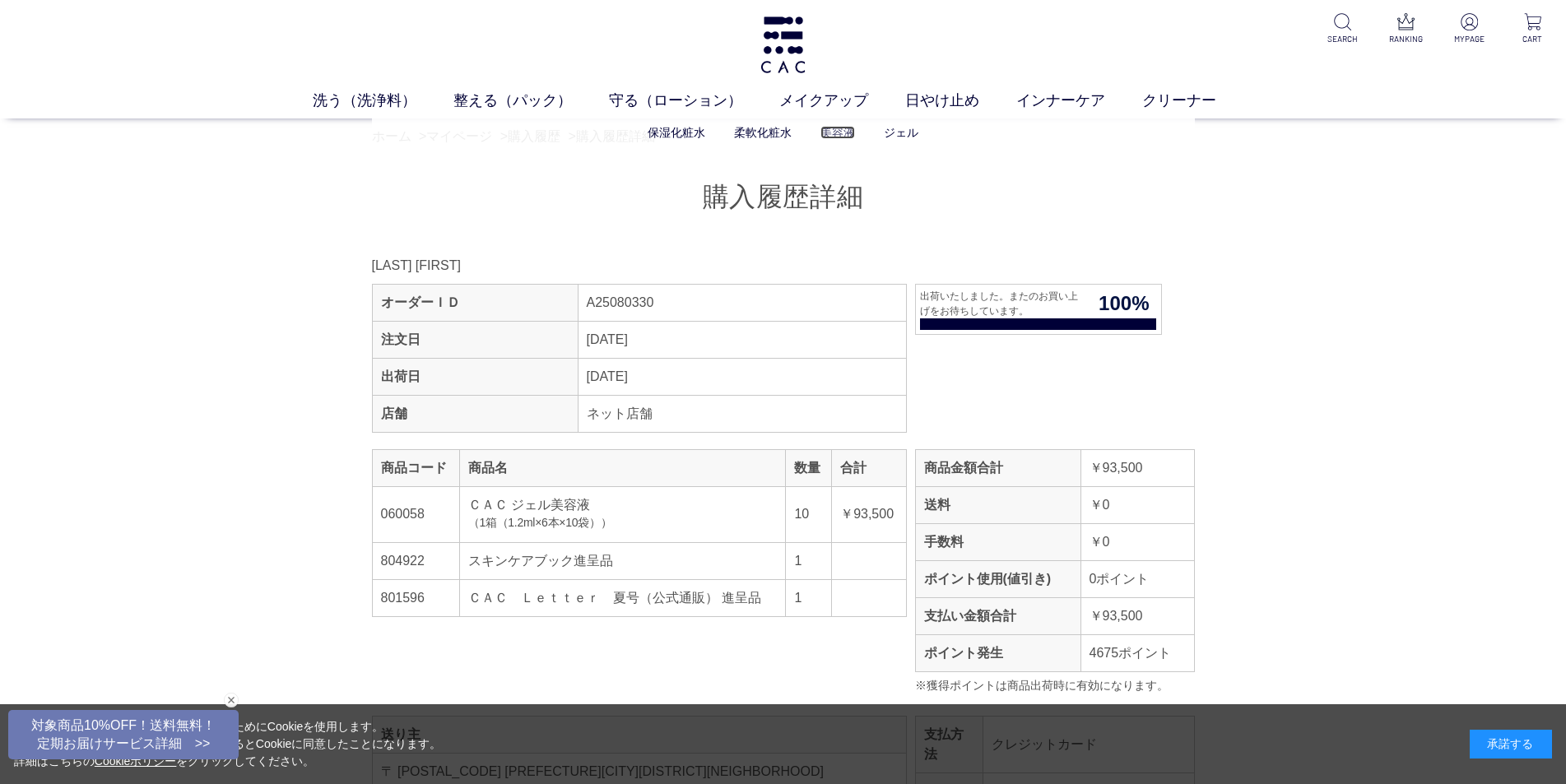 click on "美容液" at bounding box center [838, 132] 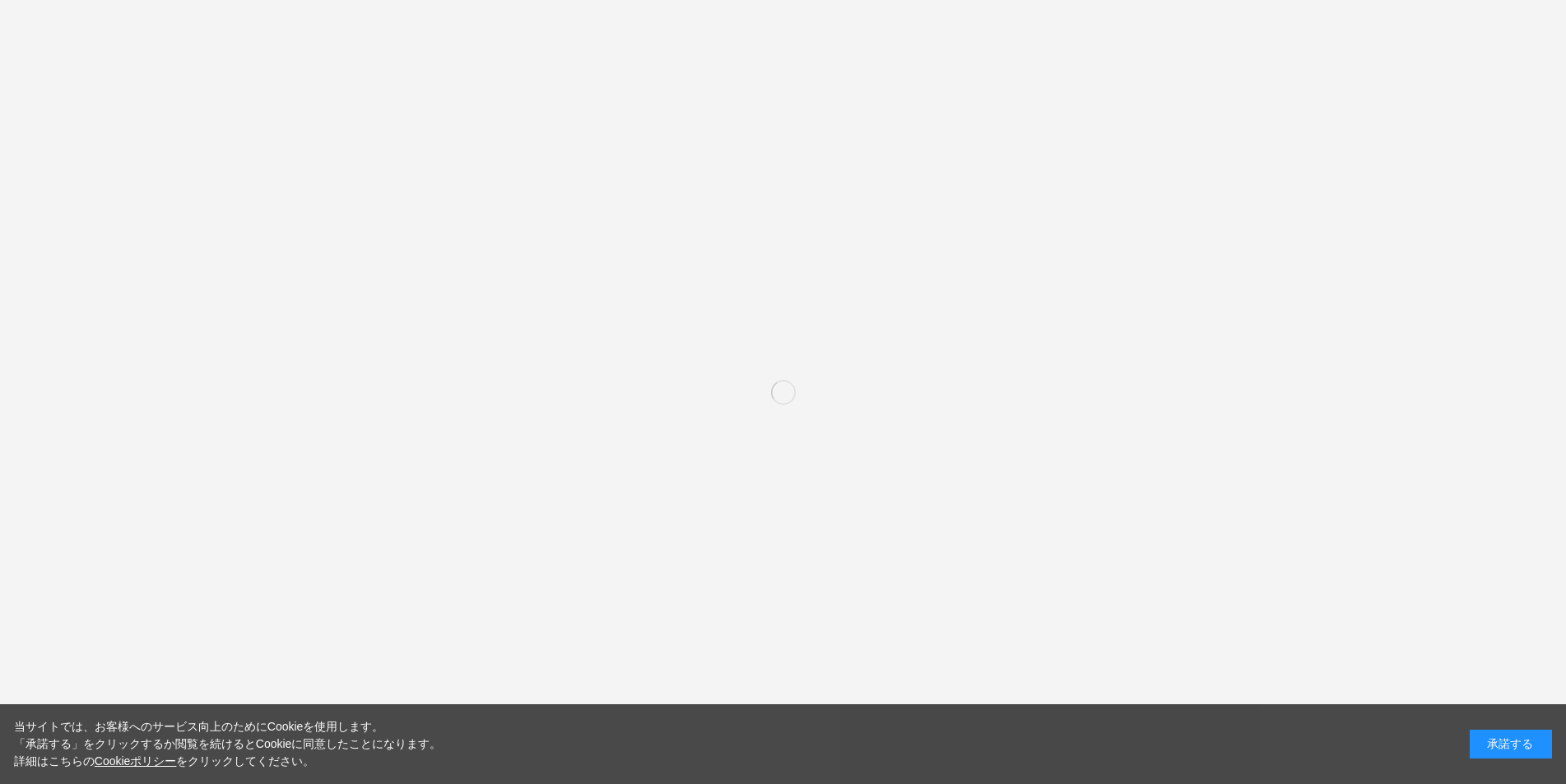 scroll, scrollTop: 0, scrollLeft: 0, axis: both 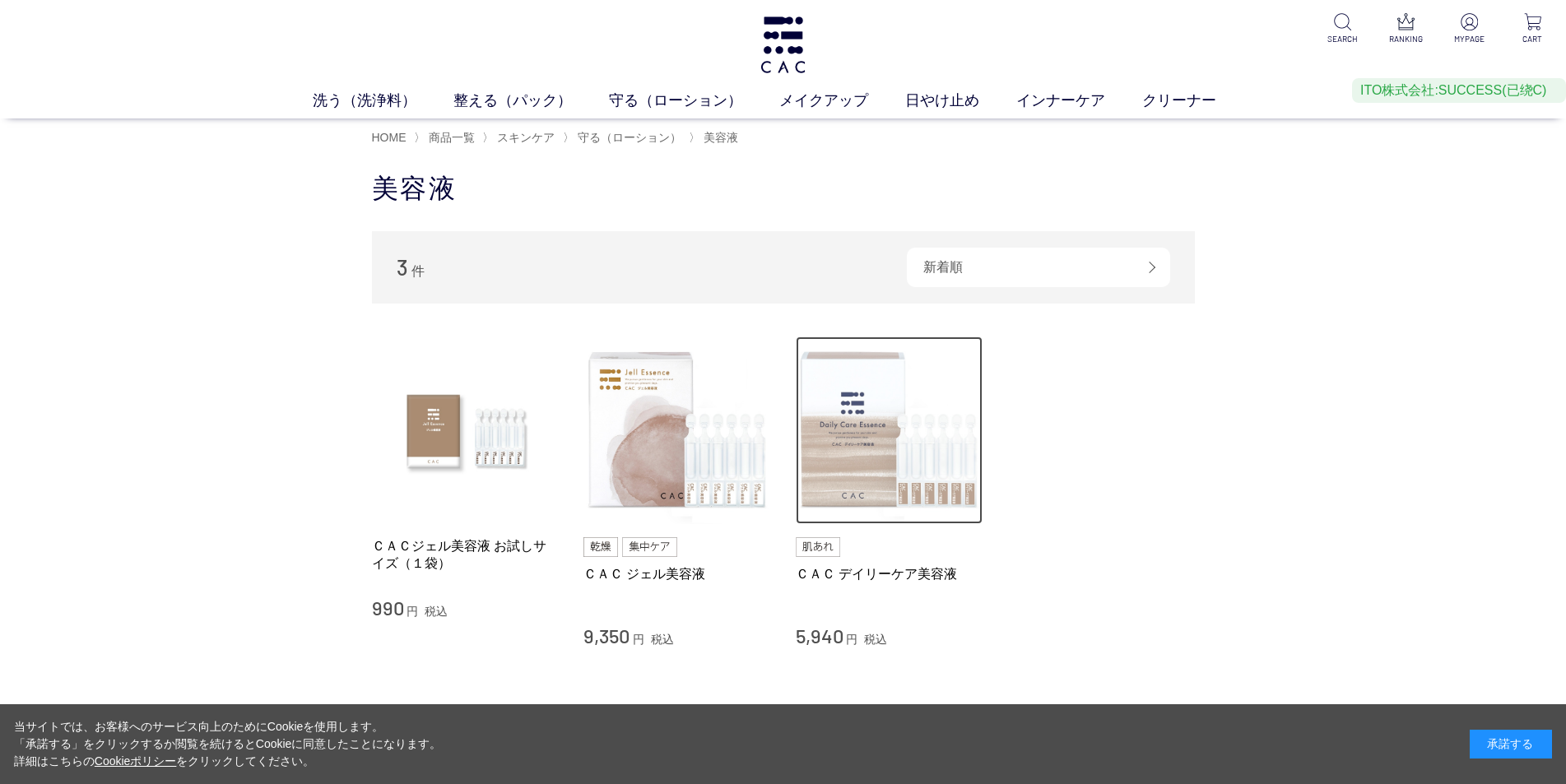 click at bounding box center (890, 430) 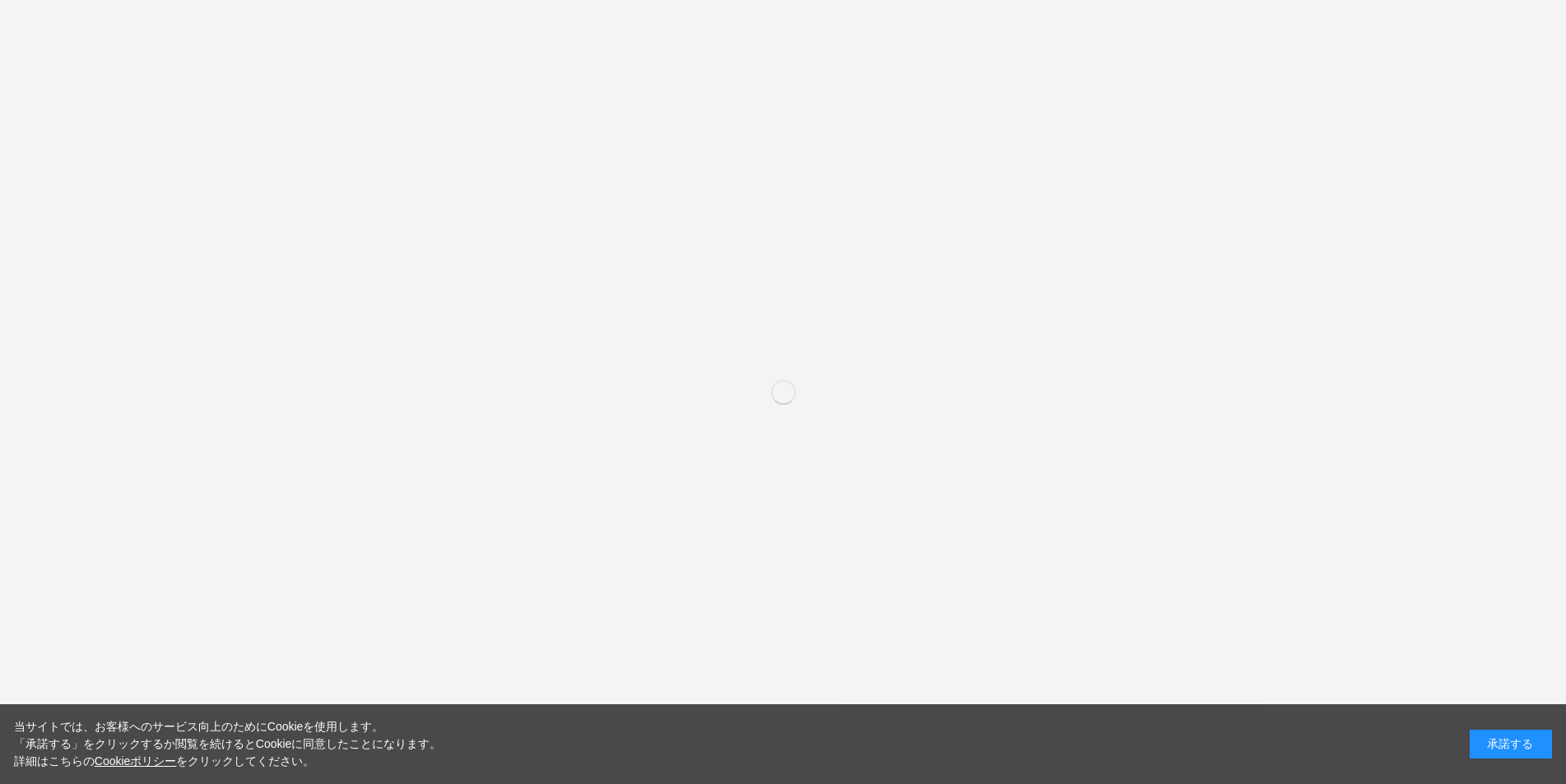 scroll, scrollTop: 0, scrollLeft: 0, axis: both 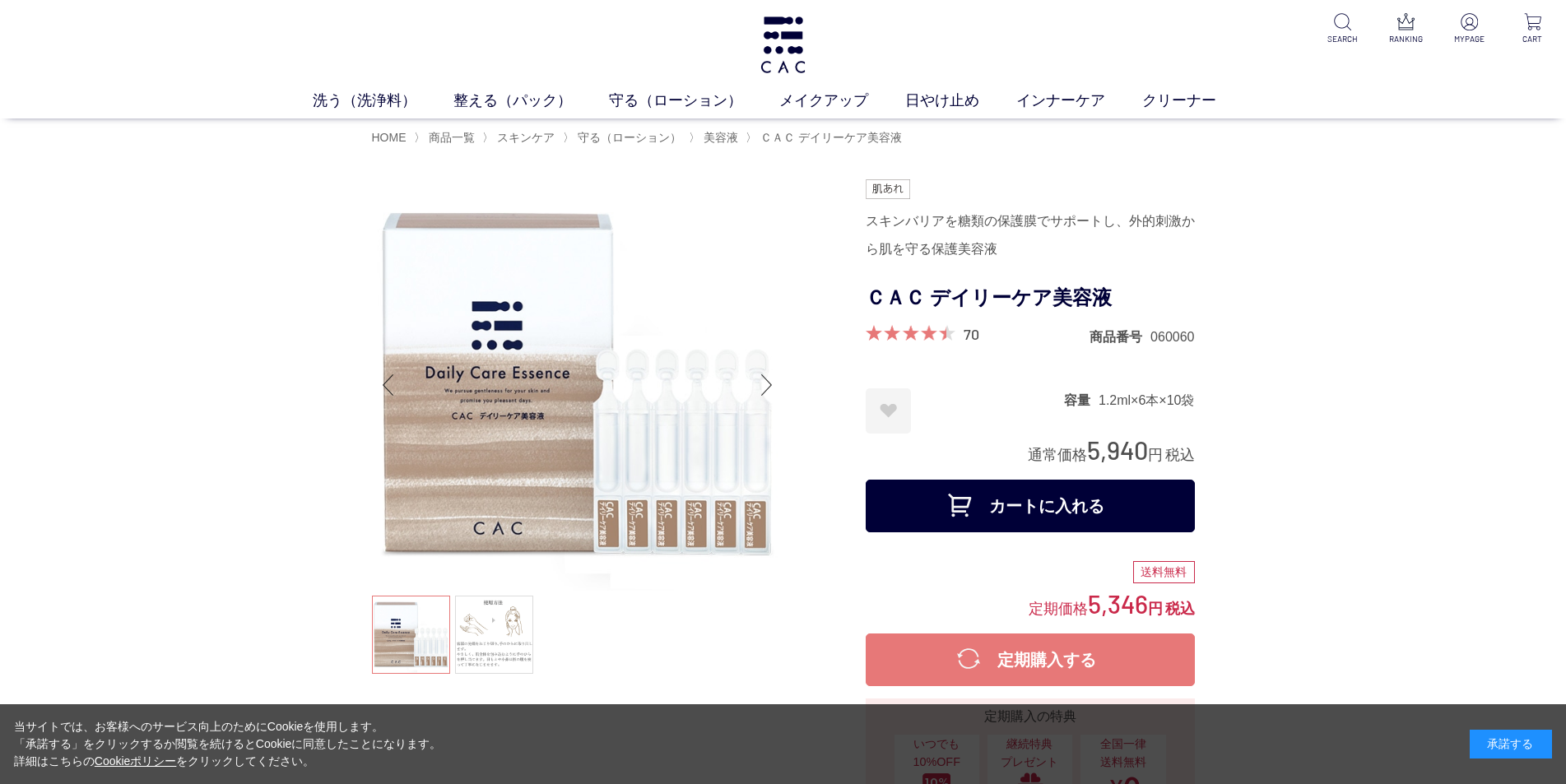 drag, startPoint x: 1053, startPoint y: 510, endPoint x: 1043, endPoint y: 509, distance: 10.049876 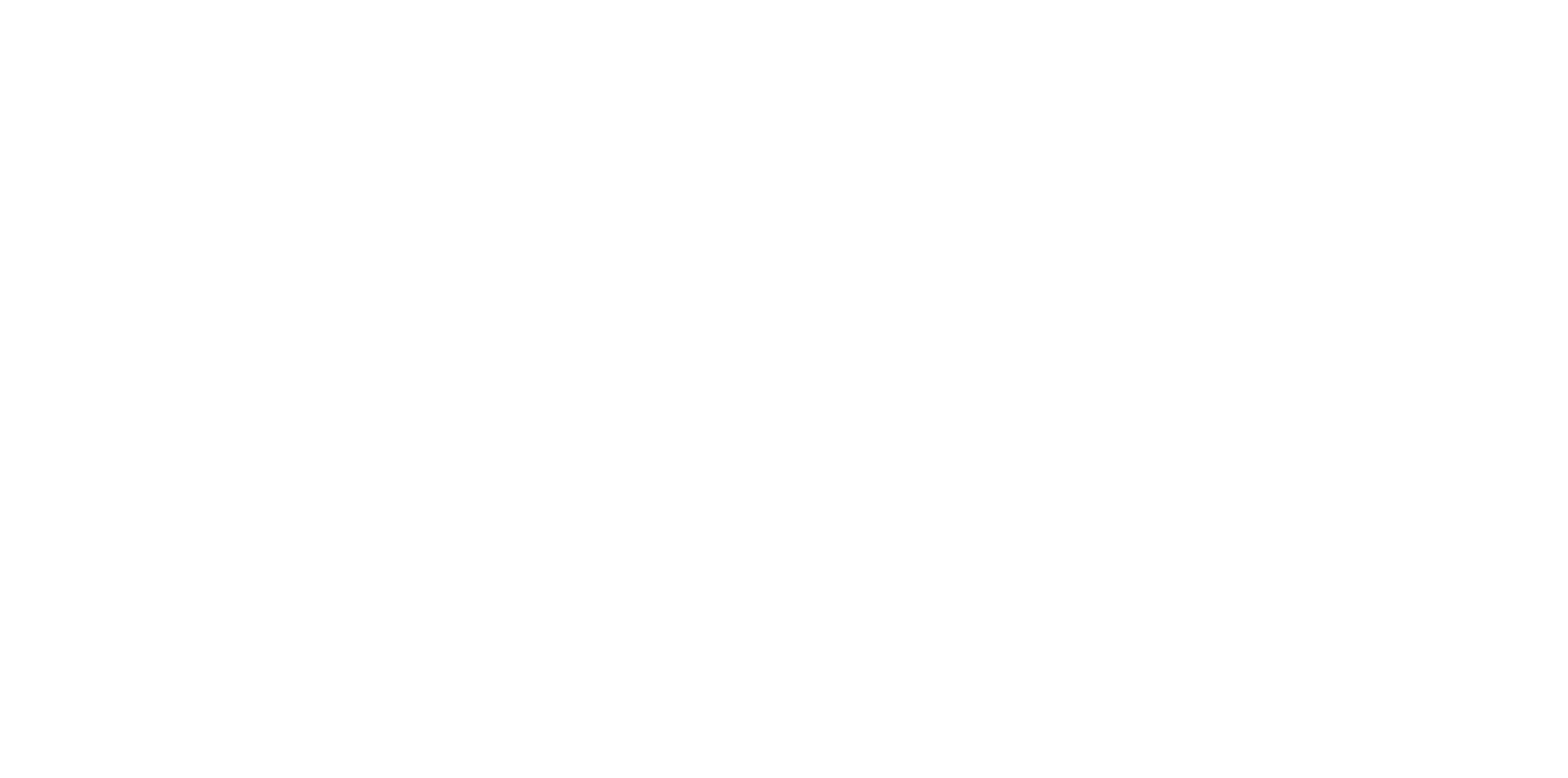 scroll, scrollTop: 0, scrollLeft: 0, axis: both 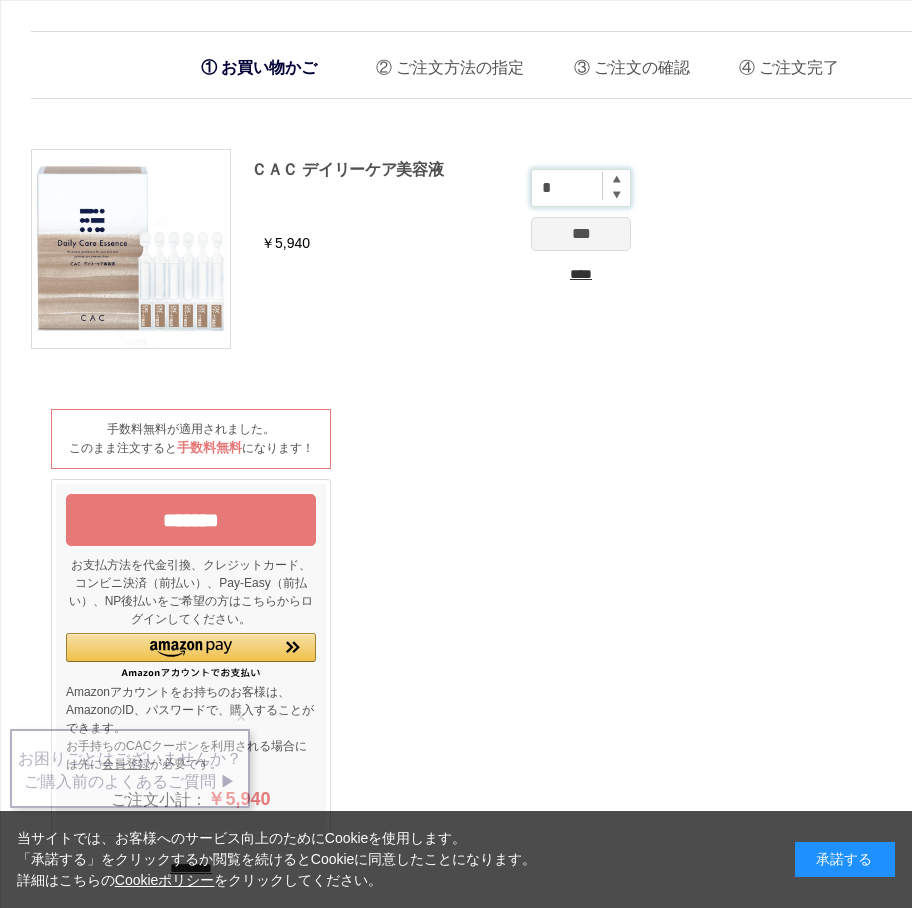 click on "*" at bounding box center (581, 188) 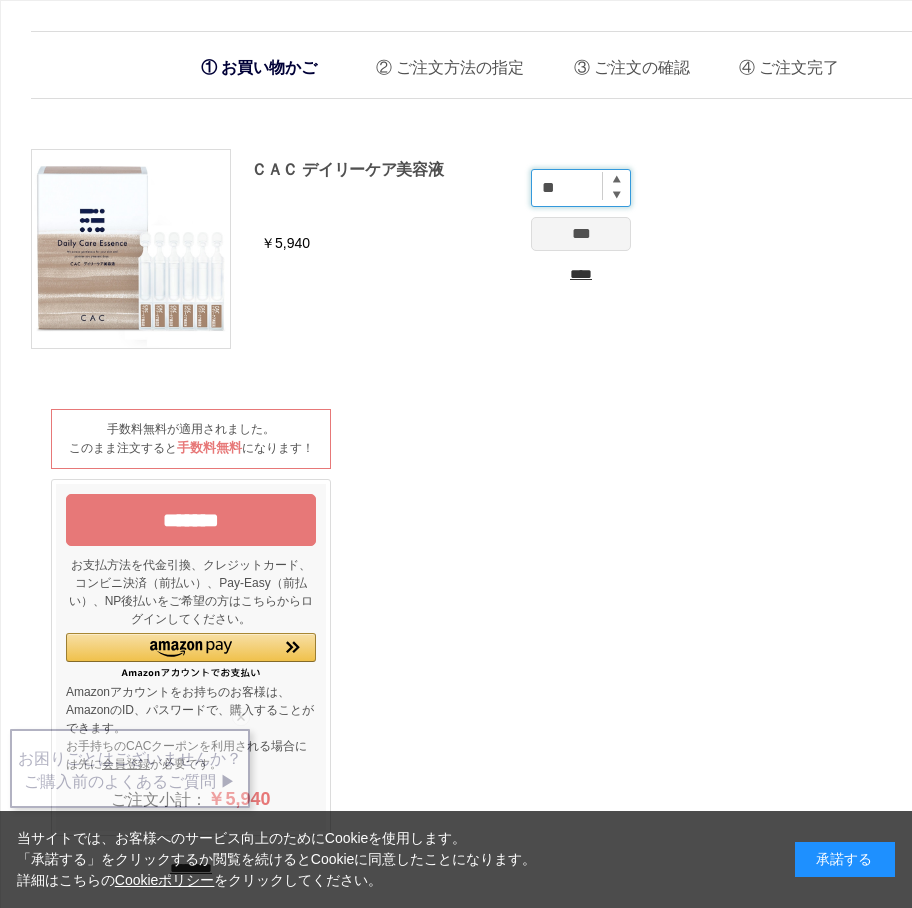 type on "**" 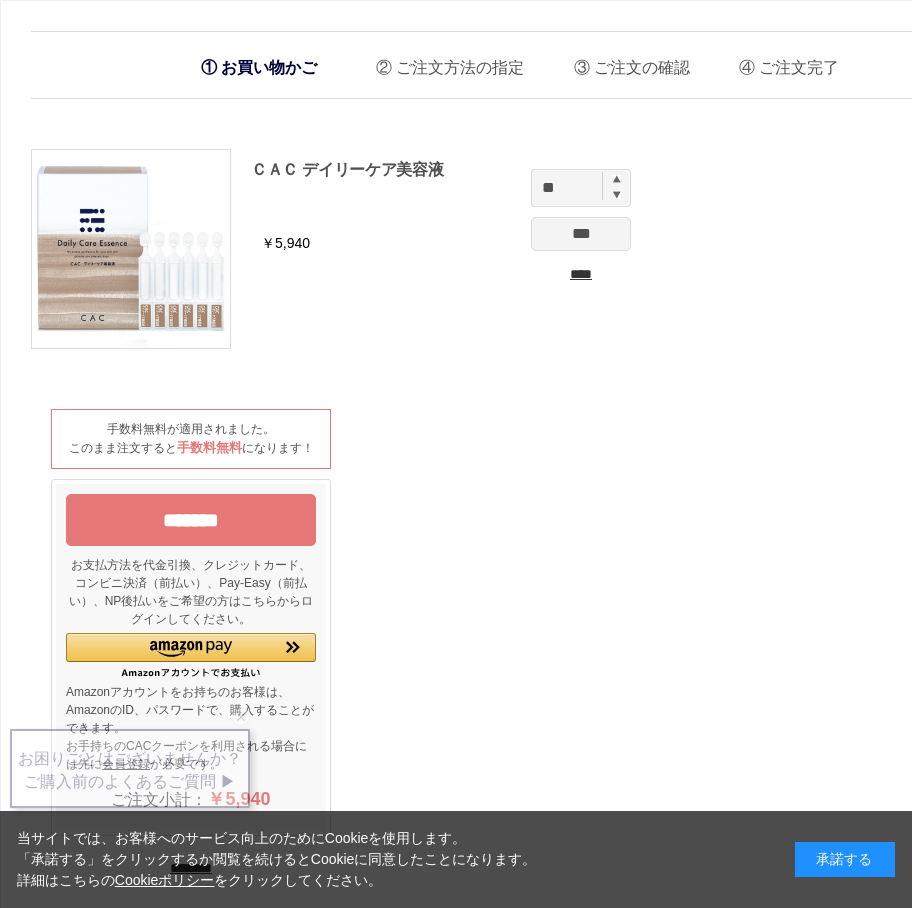 click on "***" at bounding box center (581, 234) 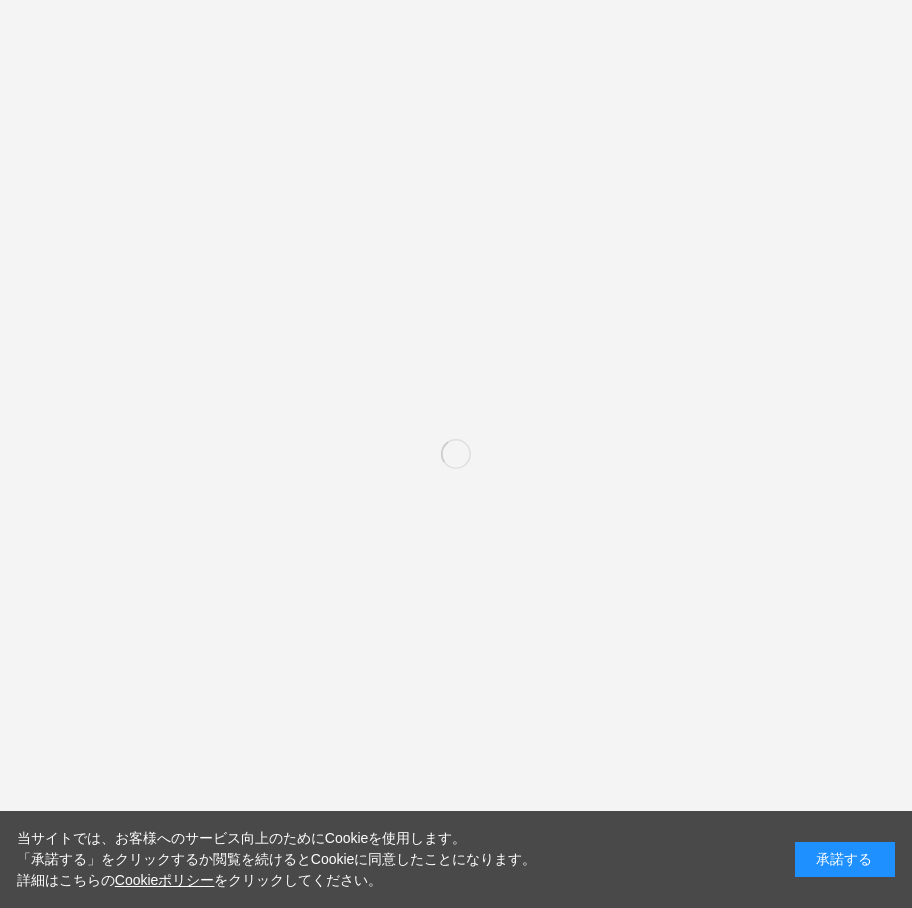 scroll, scrollTop: 0, scrollLeft: 0, axis: both 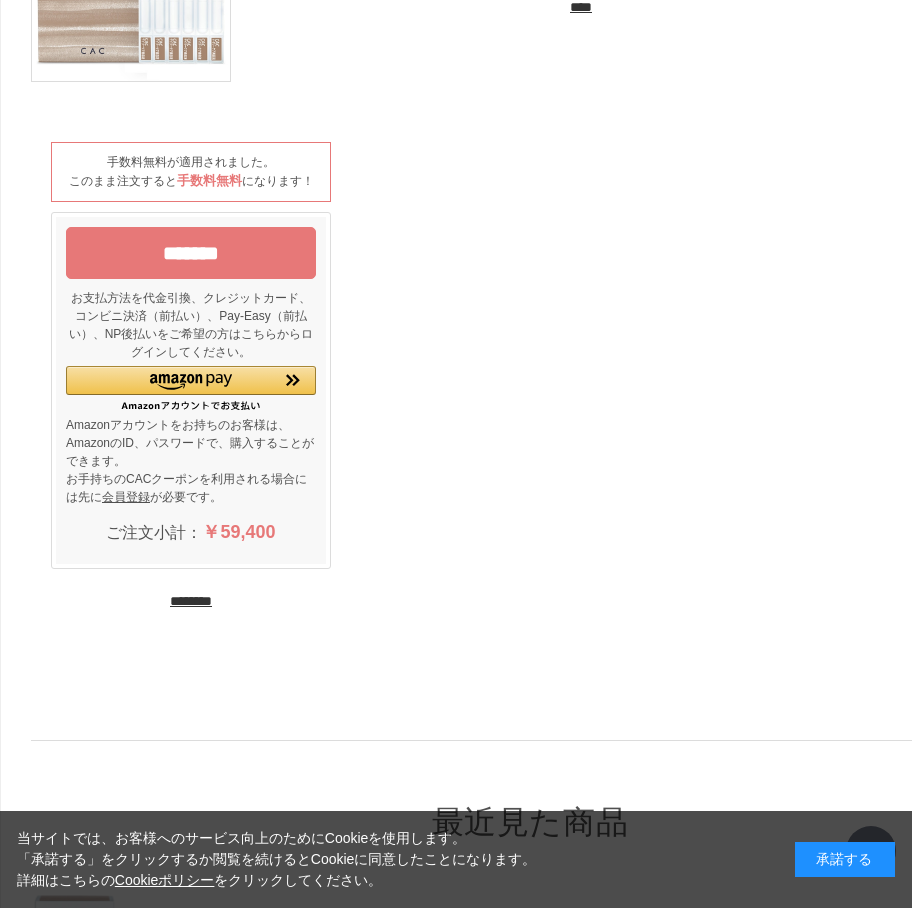 click on "*******" at bounding box center [191, 253] 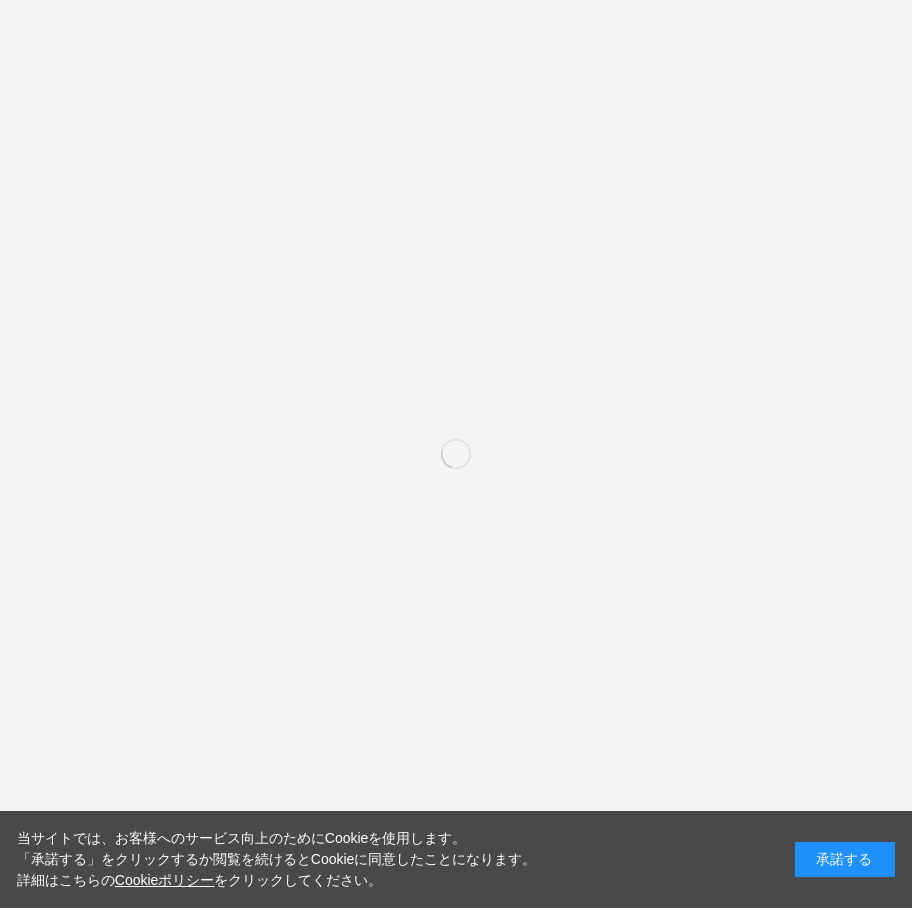 scroll, scrollTop: 0, scrollLeft: 0, axis: both 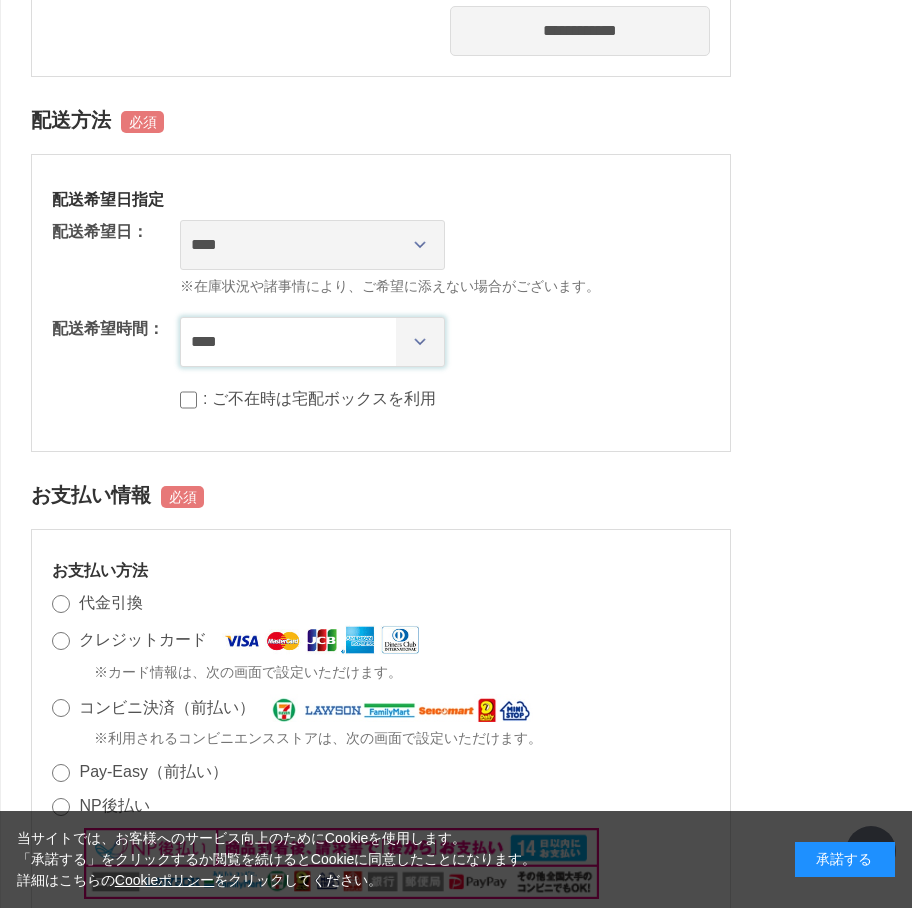 click on "**** *** ****** ****** ****** ******" at bounding box center (312, 342) 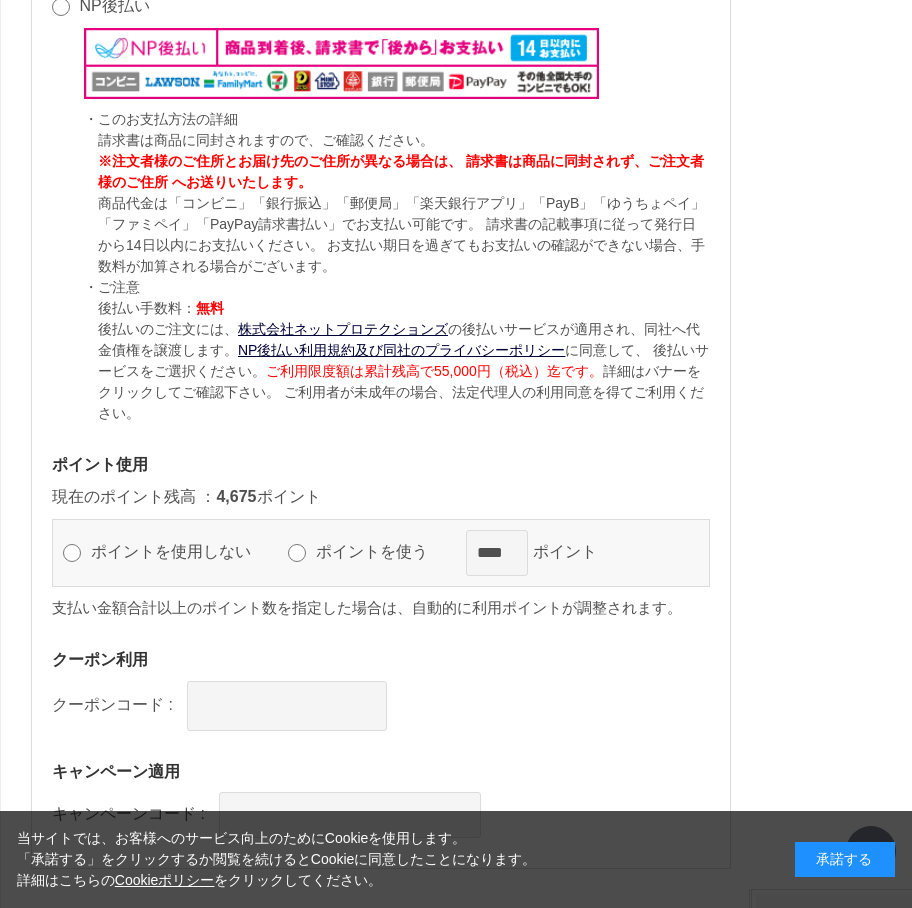 scroll, scrollTop: 1867, scrollLeft: 0, axis: vertical 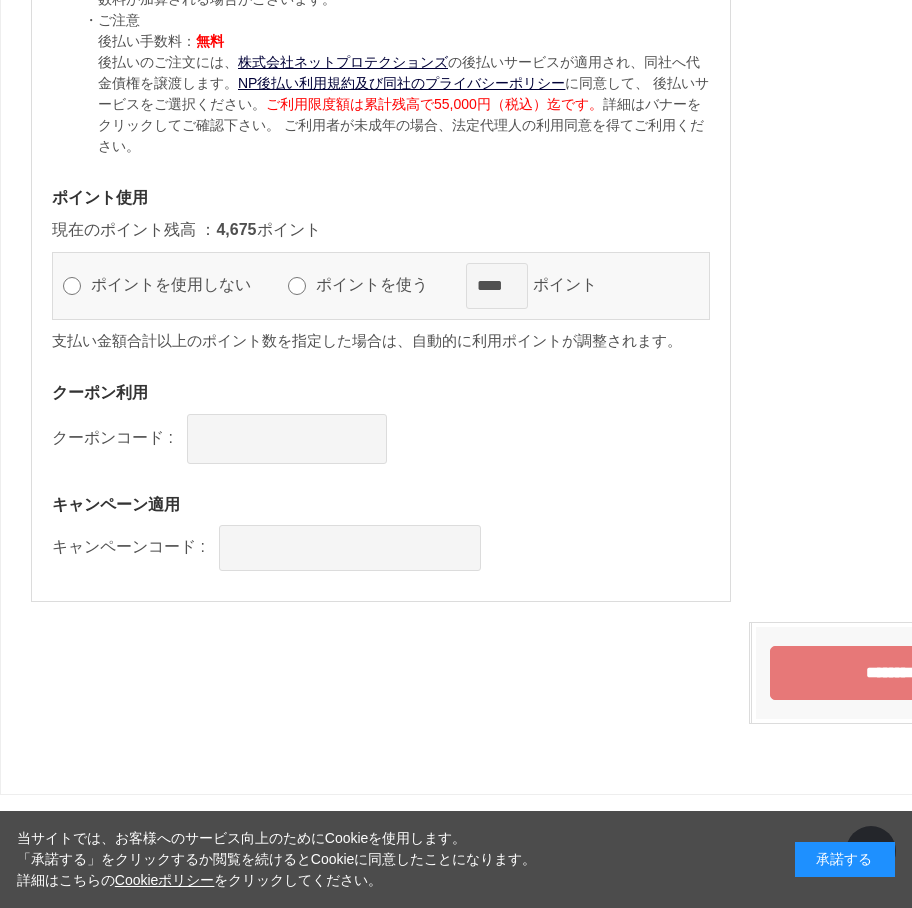 click on "ポイントを使う" at bounding box center (381, 284) 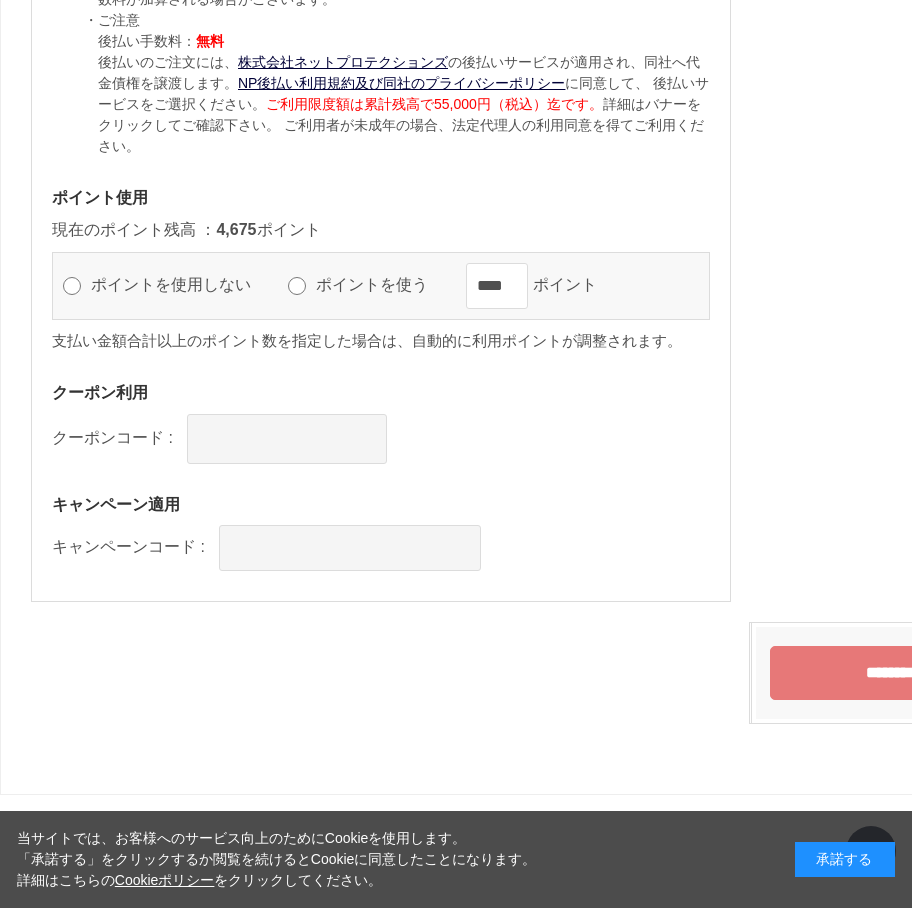 click on "**********" at bounding box center [530, -497] 